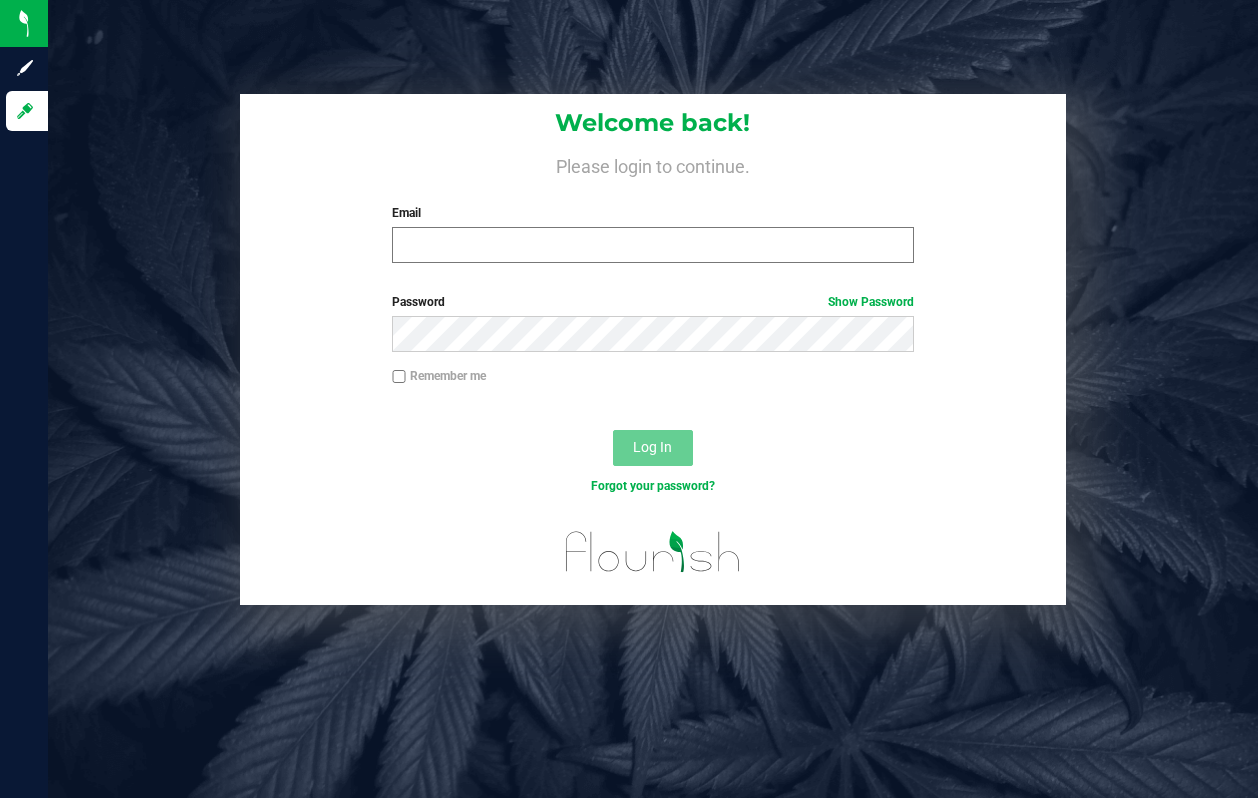 scroll, scrollTop: 0, scrollLeft: 0, axis: both 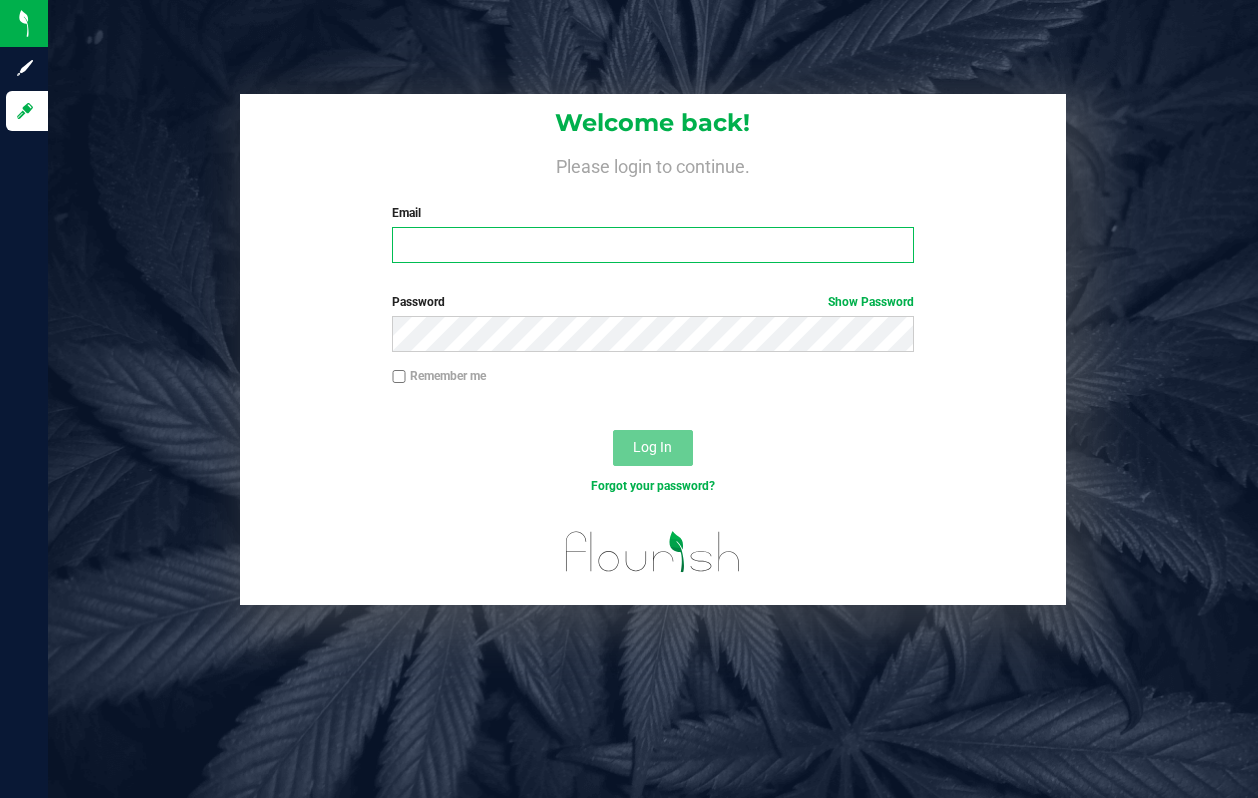 click on "Email" at bounding box center (652, 245) 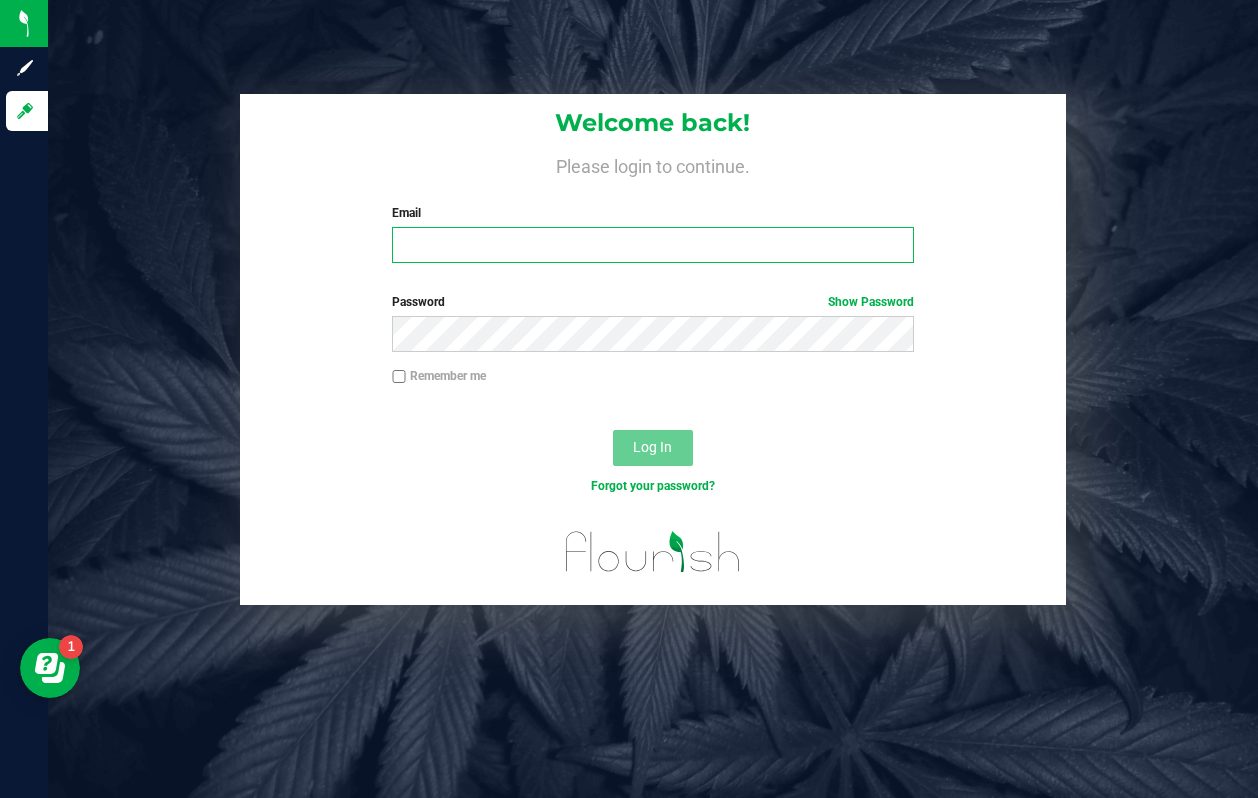 scroll, scrollTop: 0, scrollLeft: 0, axis: both 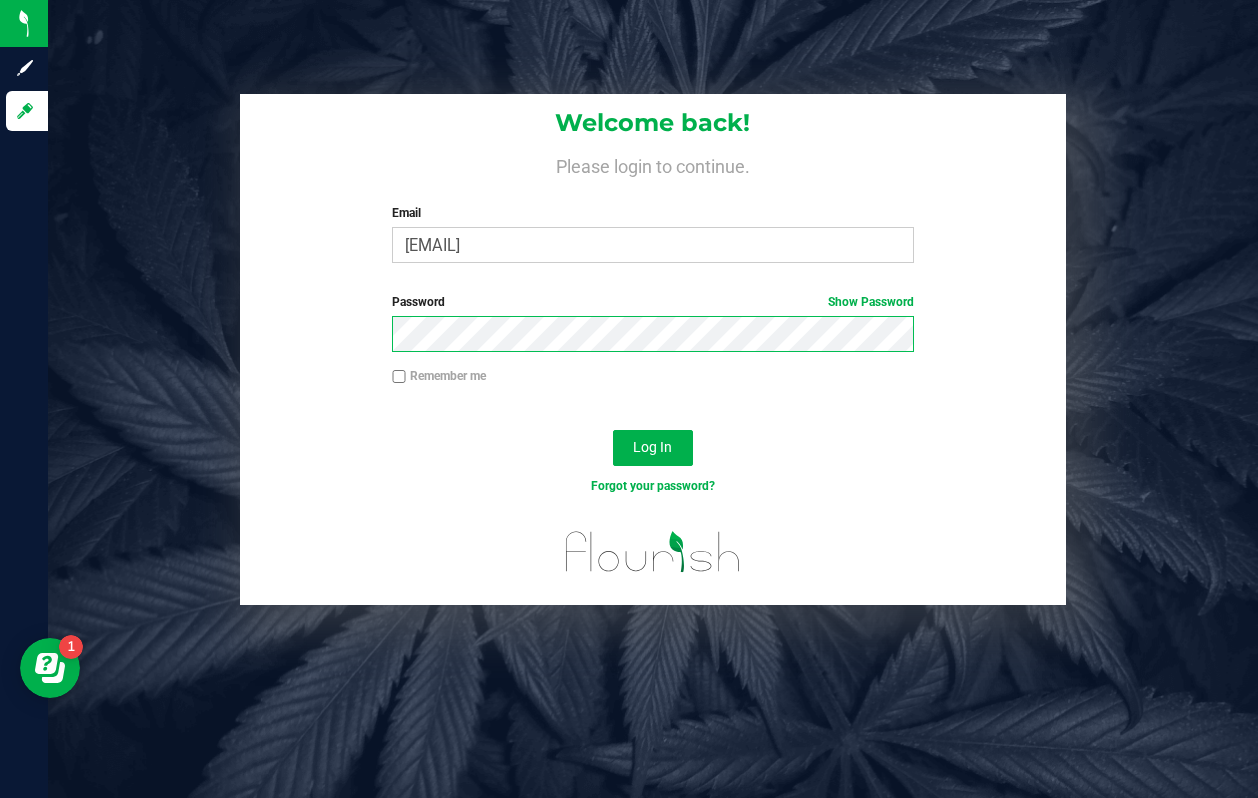 click on "Log In" at bounding box center [653, 448] 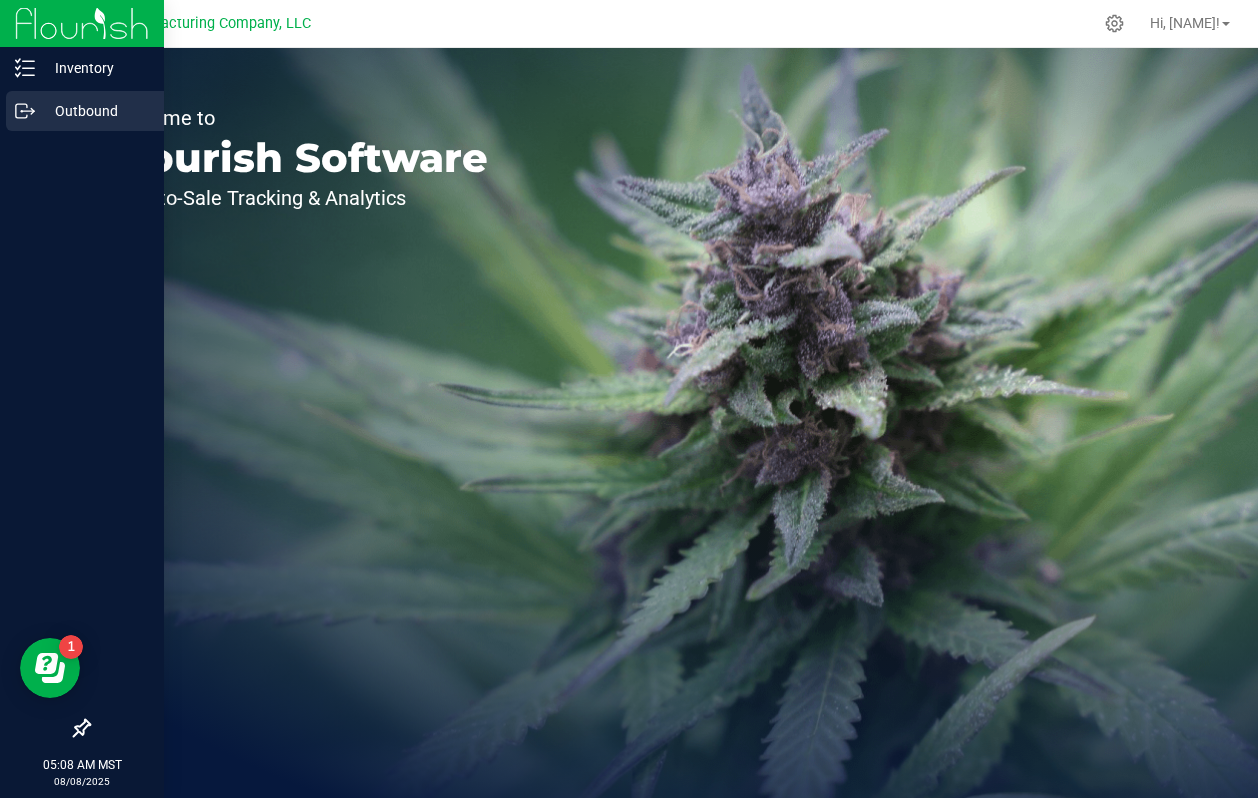 click on "Outbound" at bounding box center (85, 111) 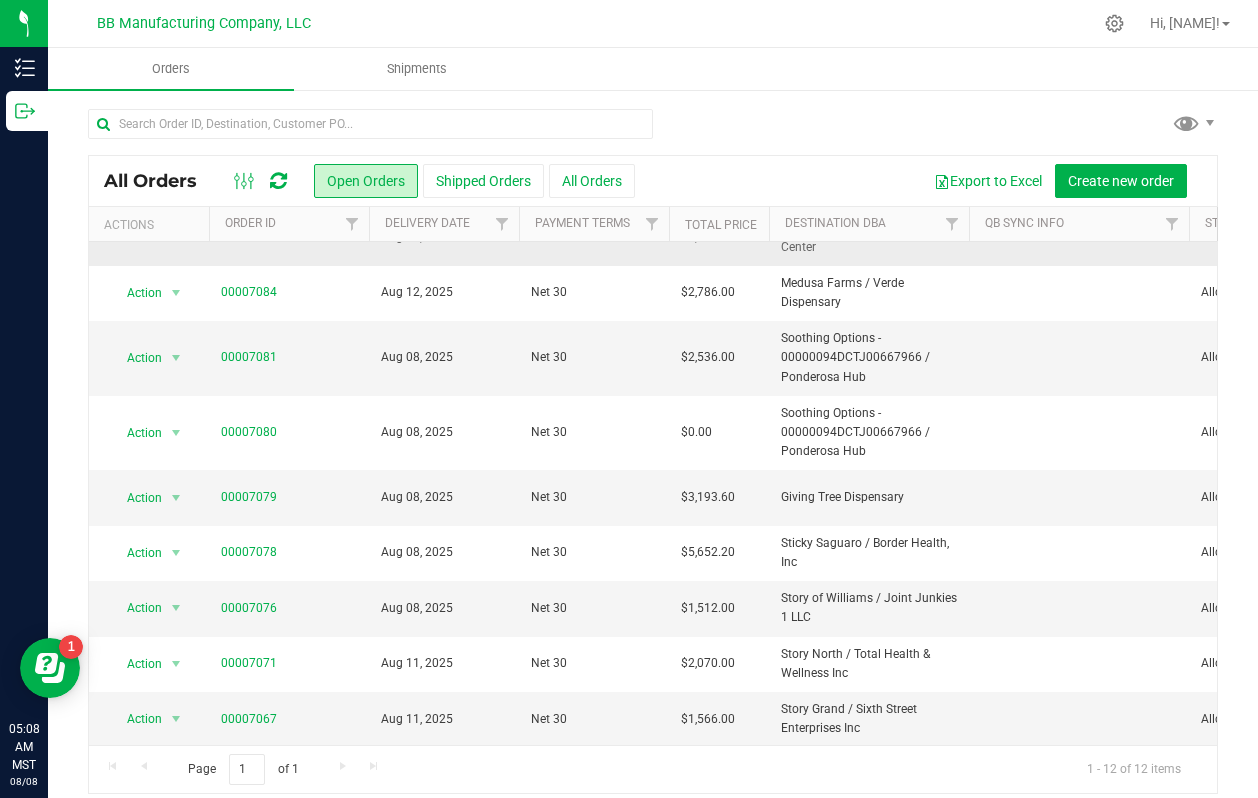 scroll, scrollTop: 218, scrollLeft: 0, axis: vertical 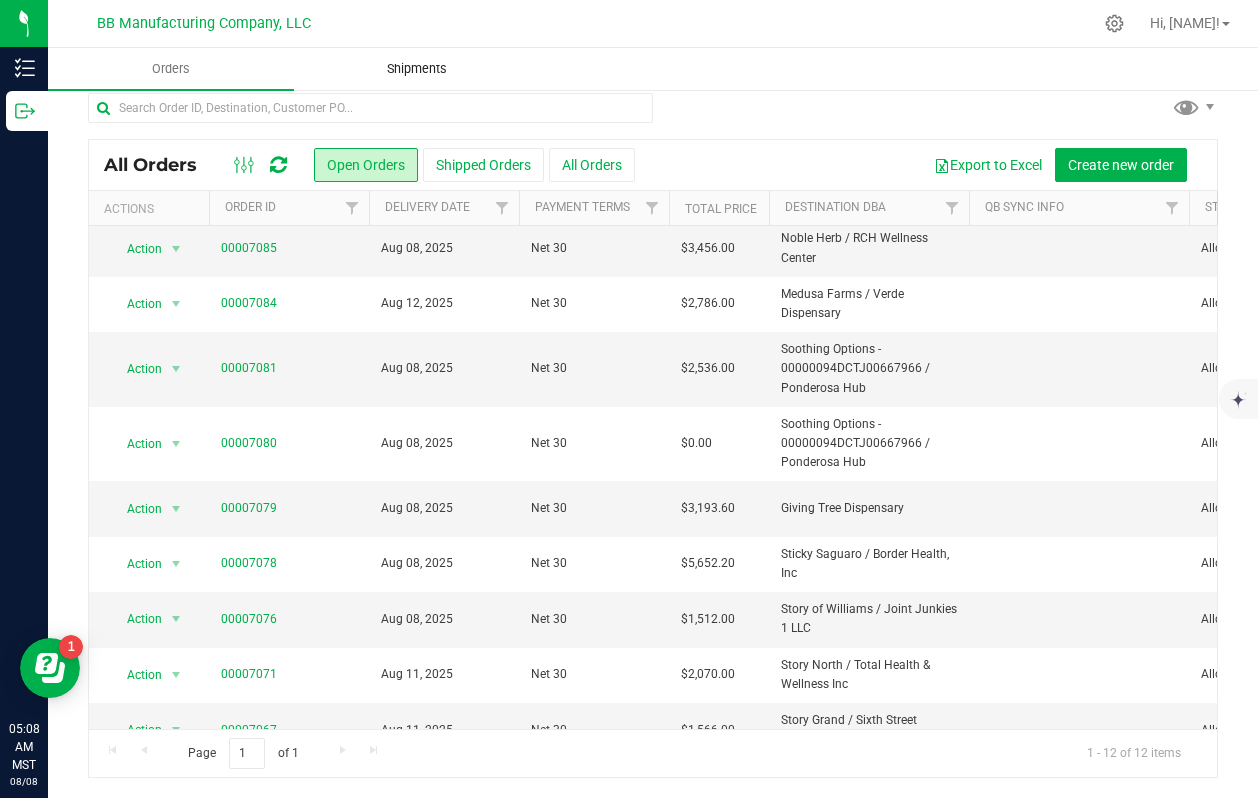 click on "Shipments" at bounding box center [417, 69] 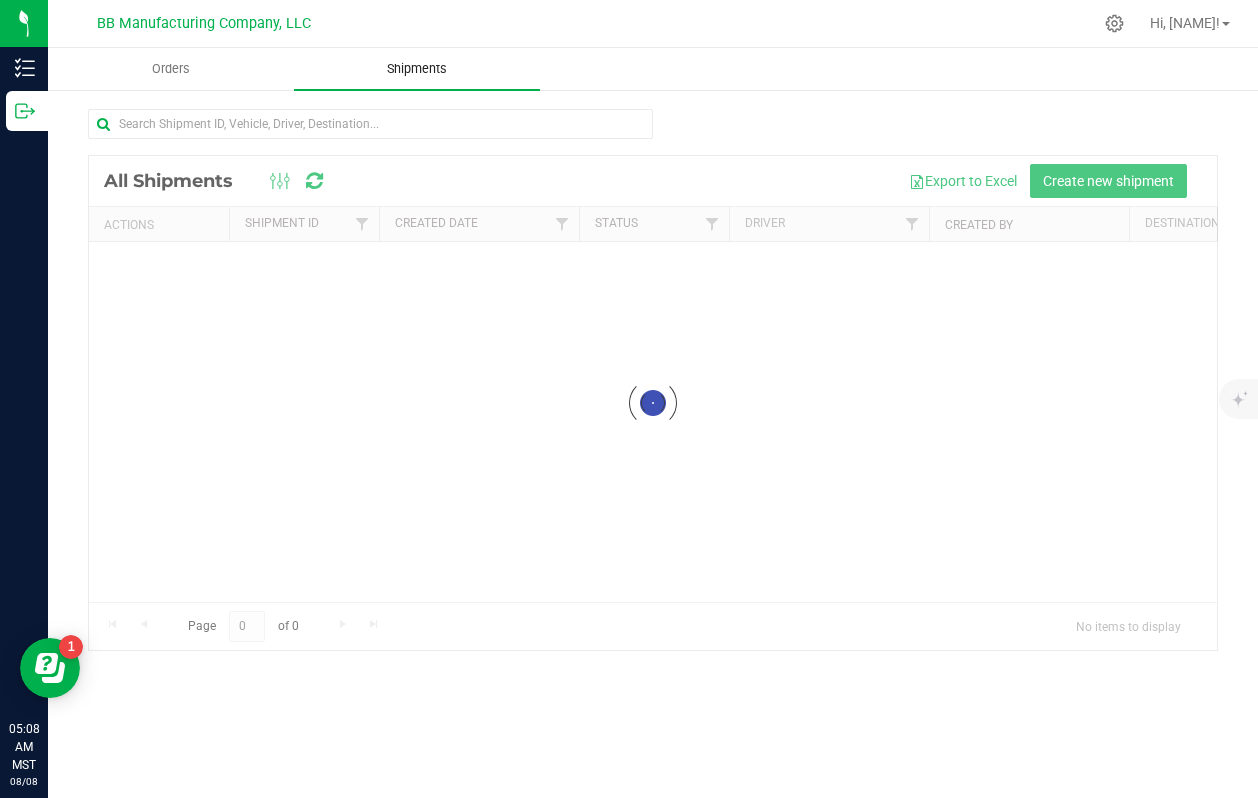 scroll, scrollTop: 0, scrollLeft: 0, axis: both 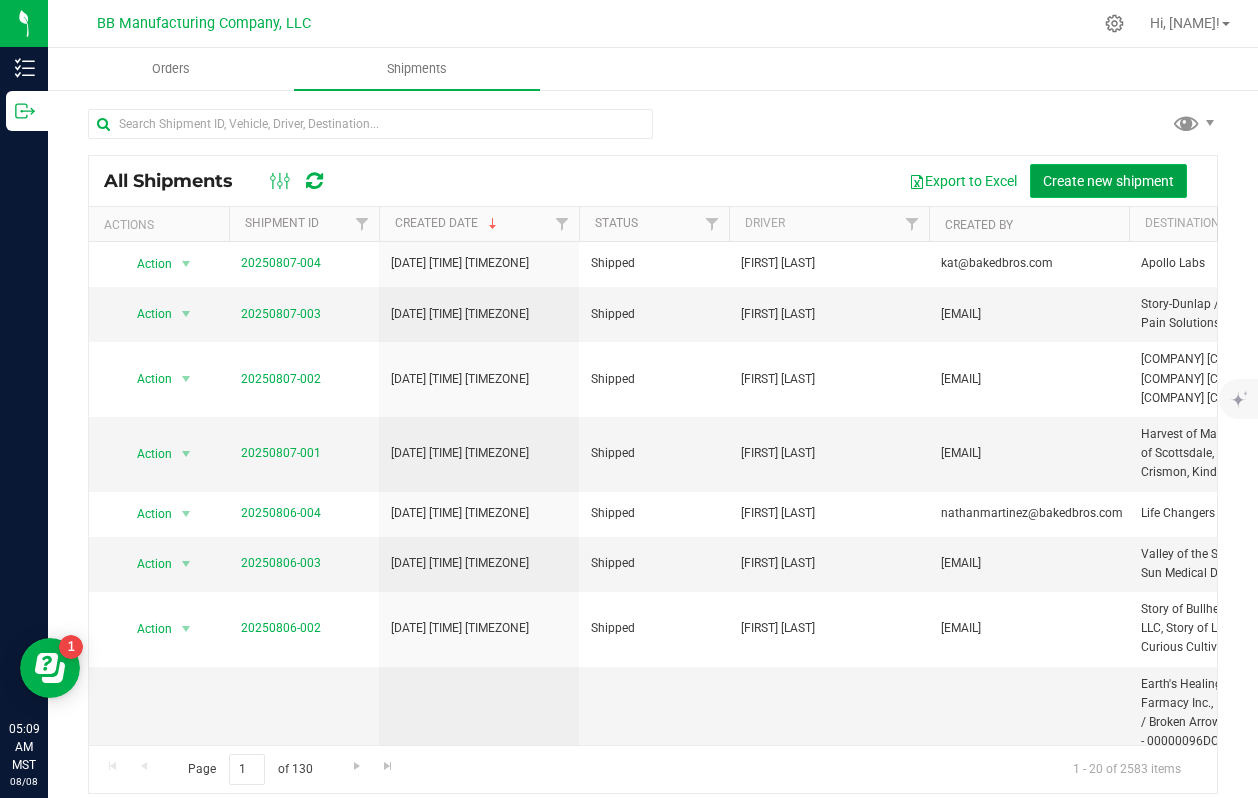 click on "Create new shipment" at bounding box center [1108, 181] 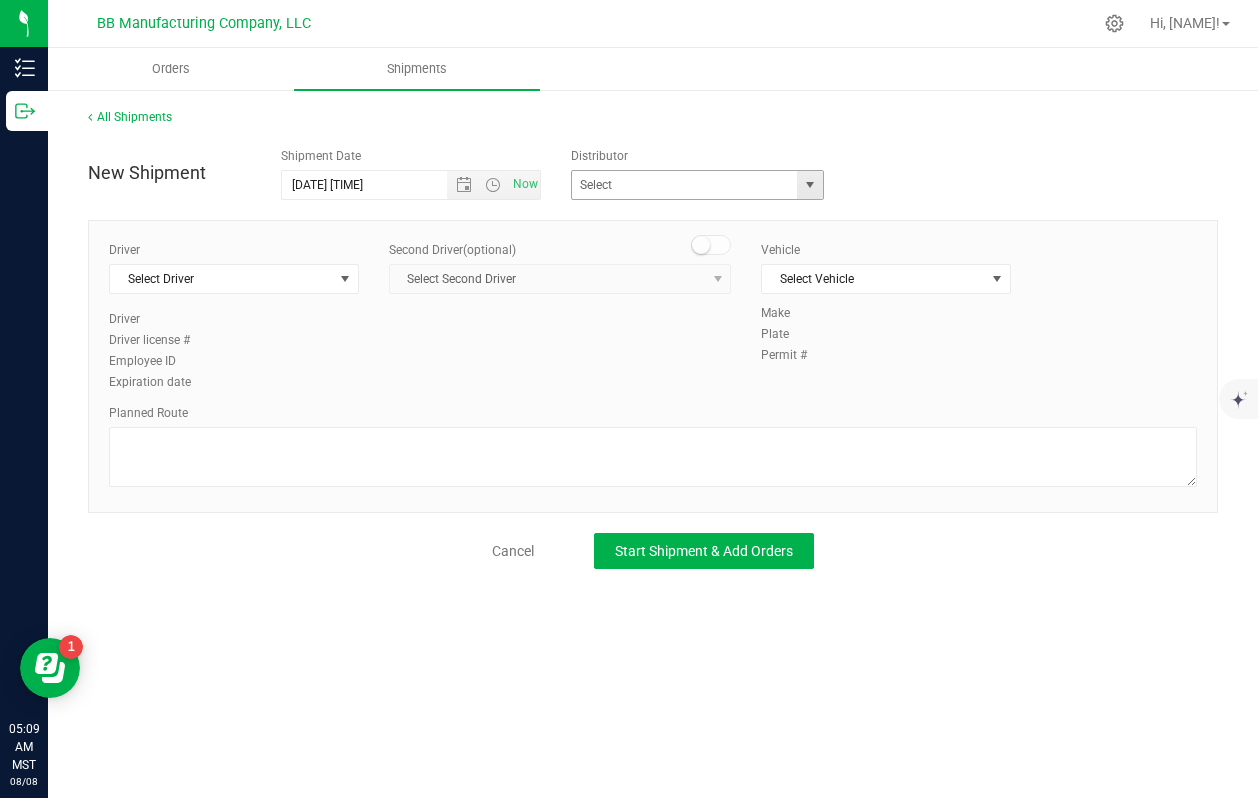 click at bounding box center (810, 185) 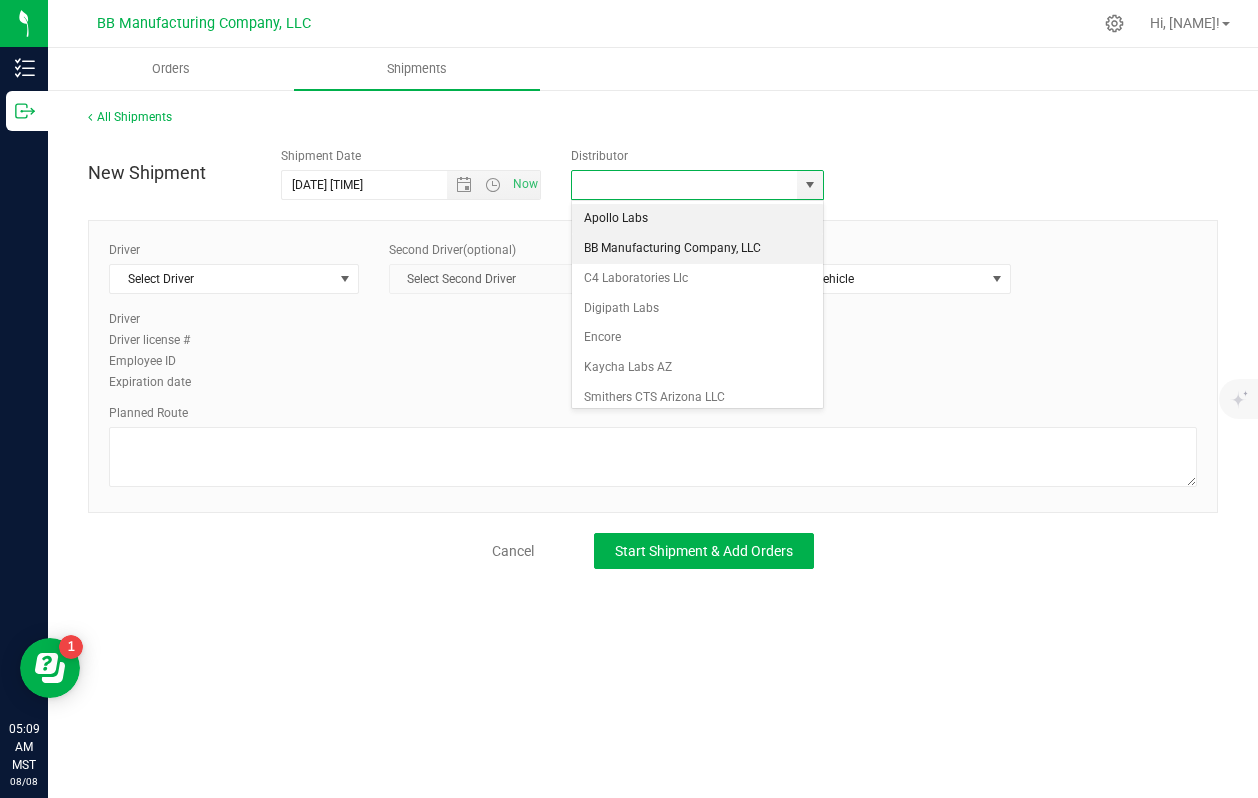 click on "BB Manufacturing Company, LLC" at bounding box center (697, 249) 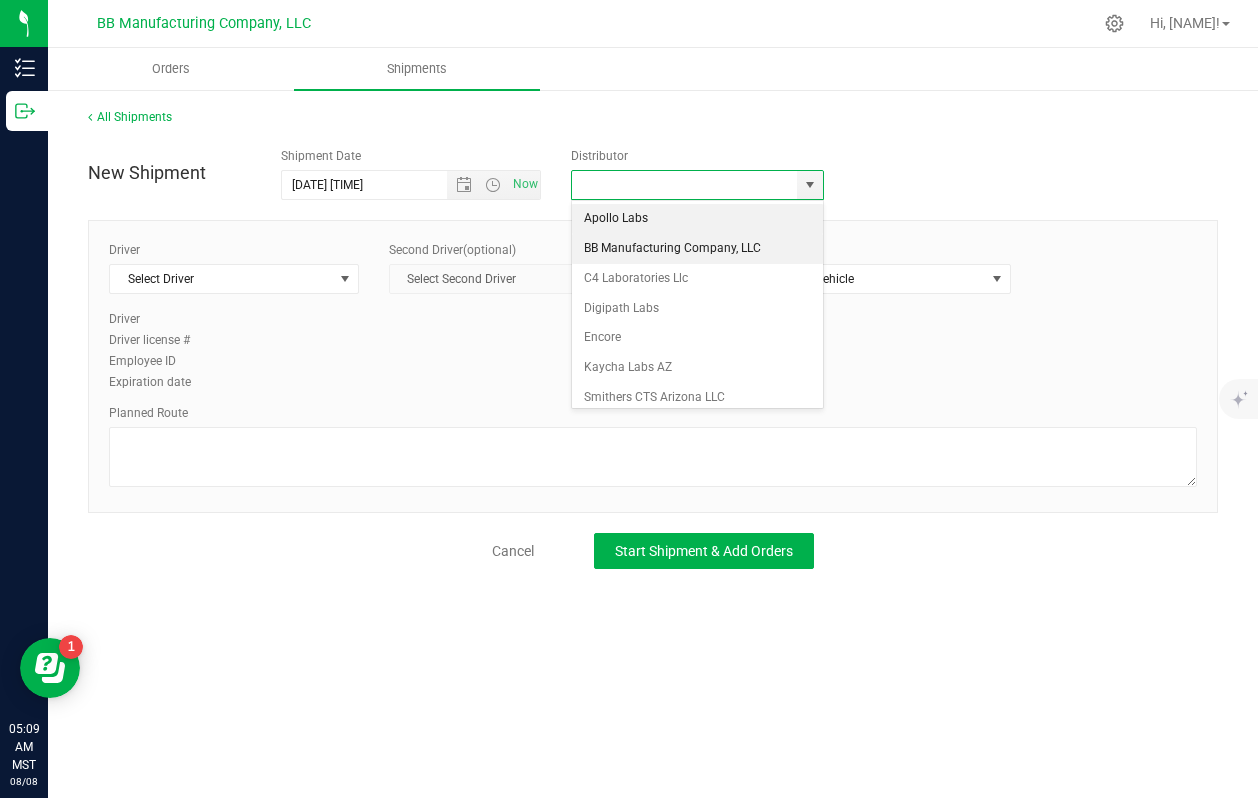 type on "BB Manufacturing Company, LLC" 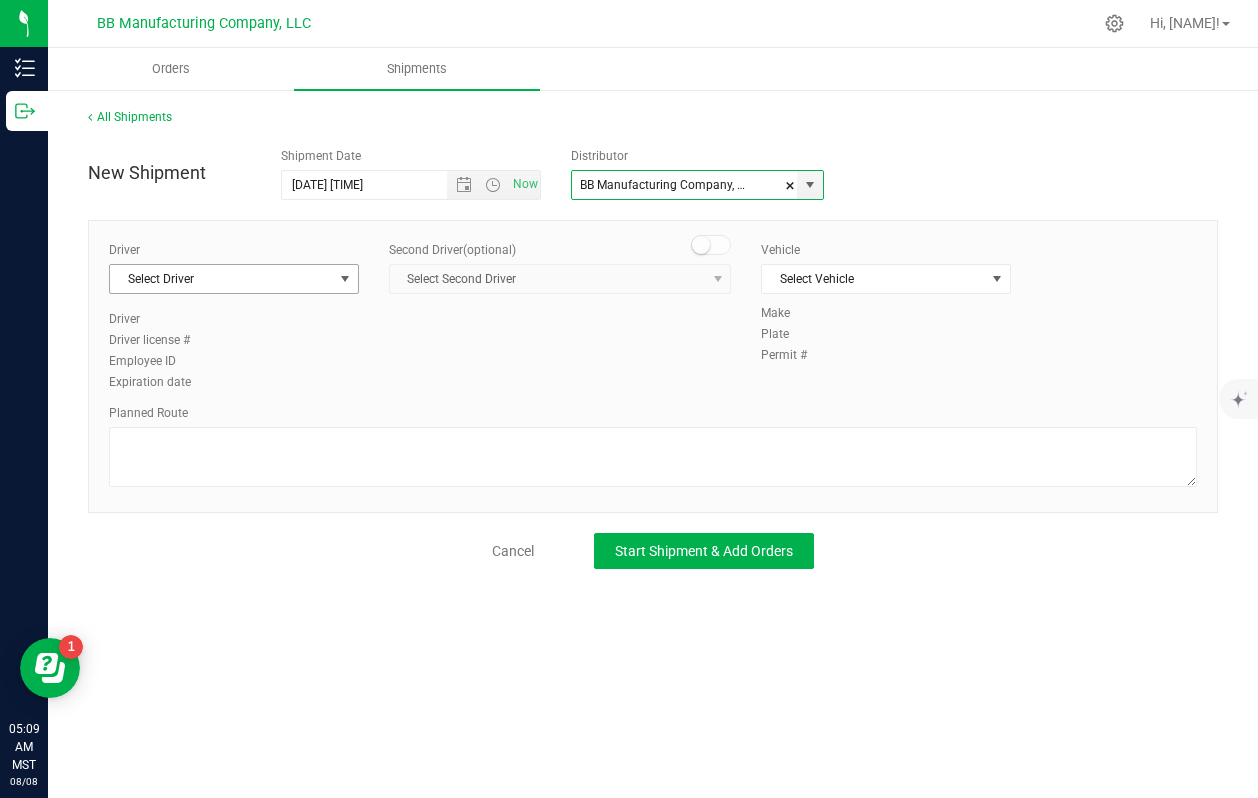 click at bounding box center (345, 279) 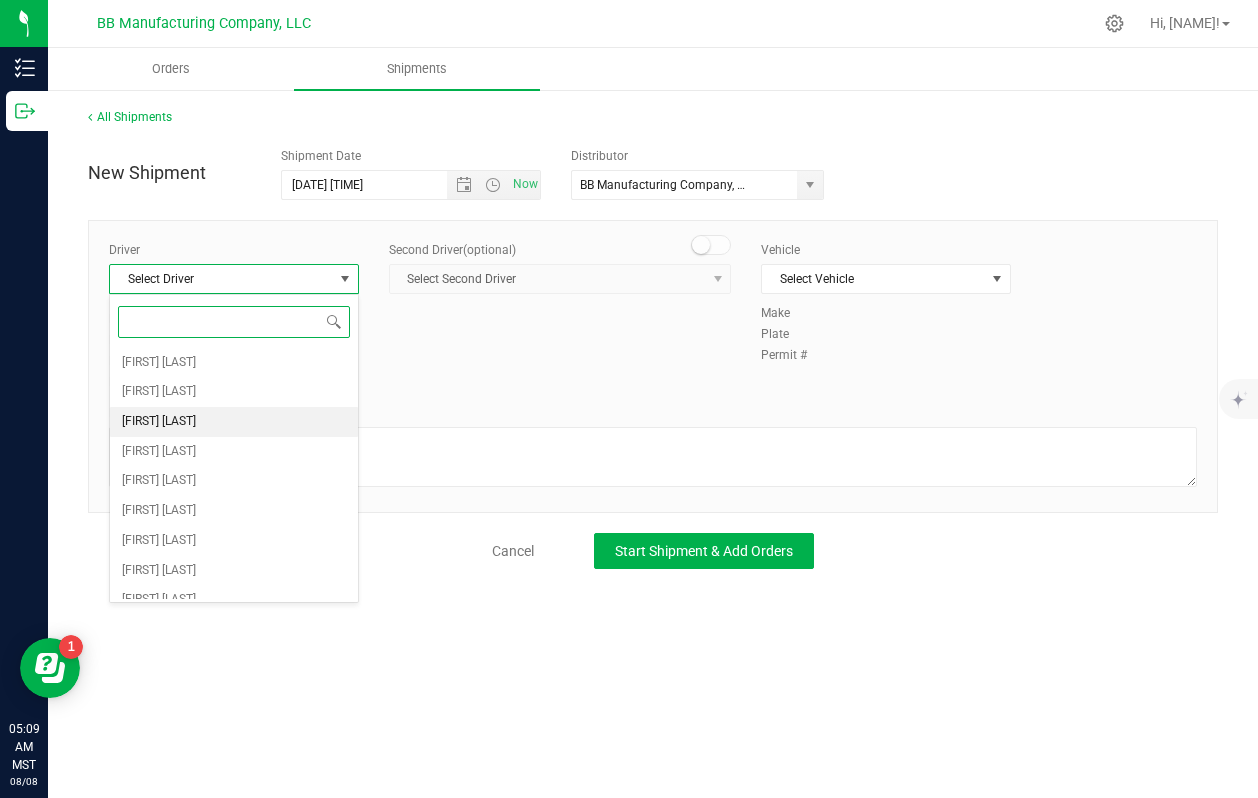 click on "[FIRST] [LAST]" at bounding box center (234, 422) 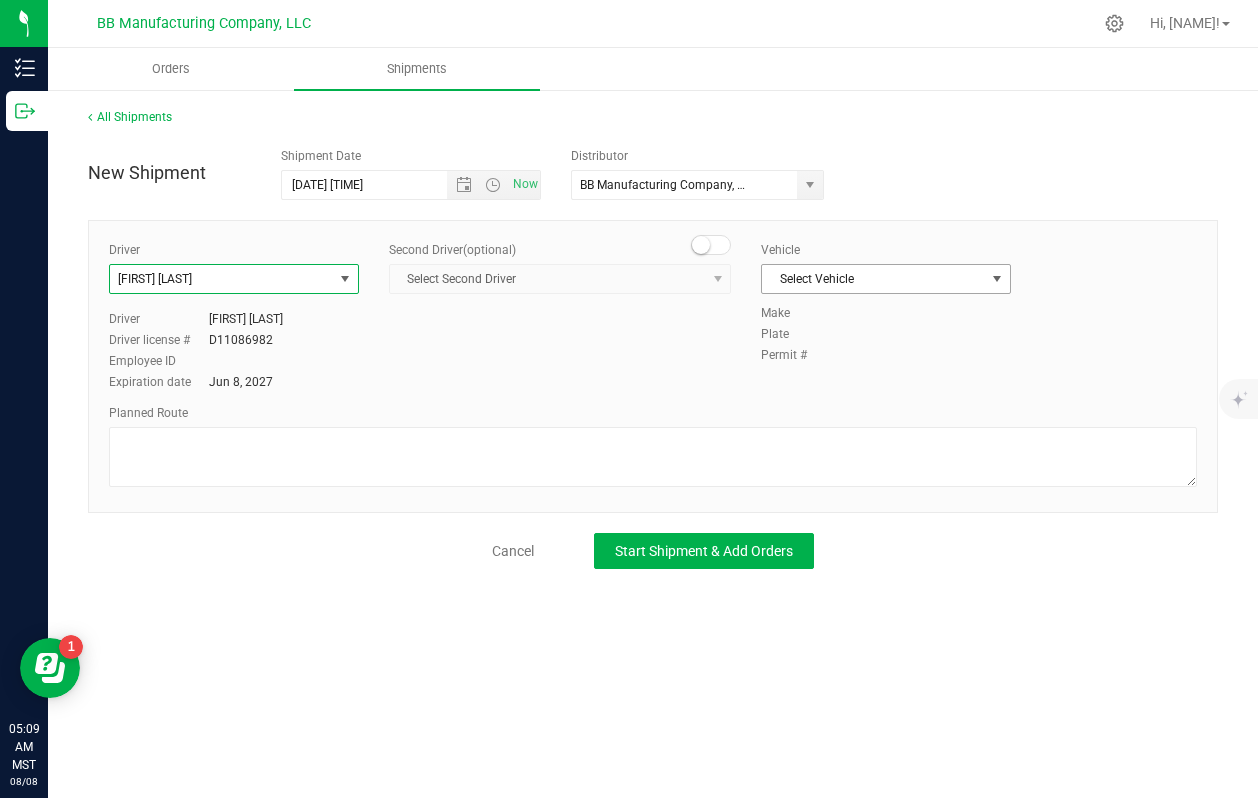click at bounding box center (997, 279) 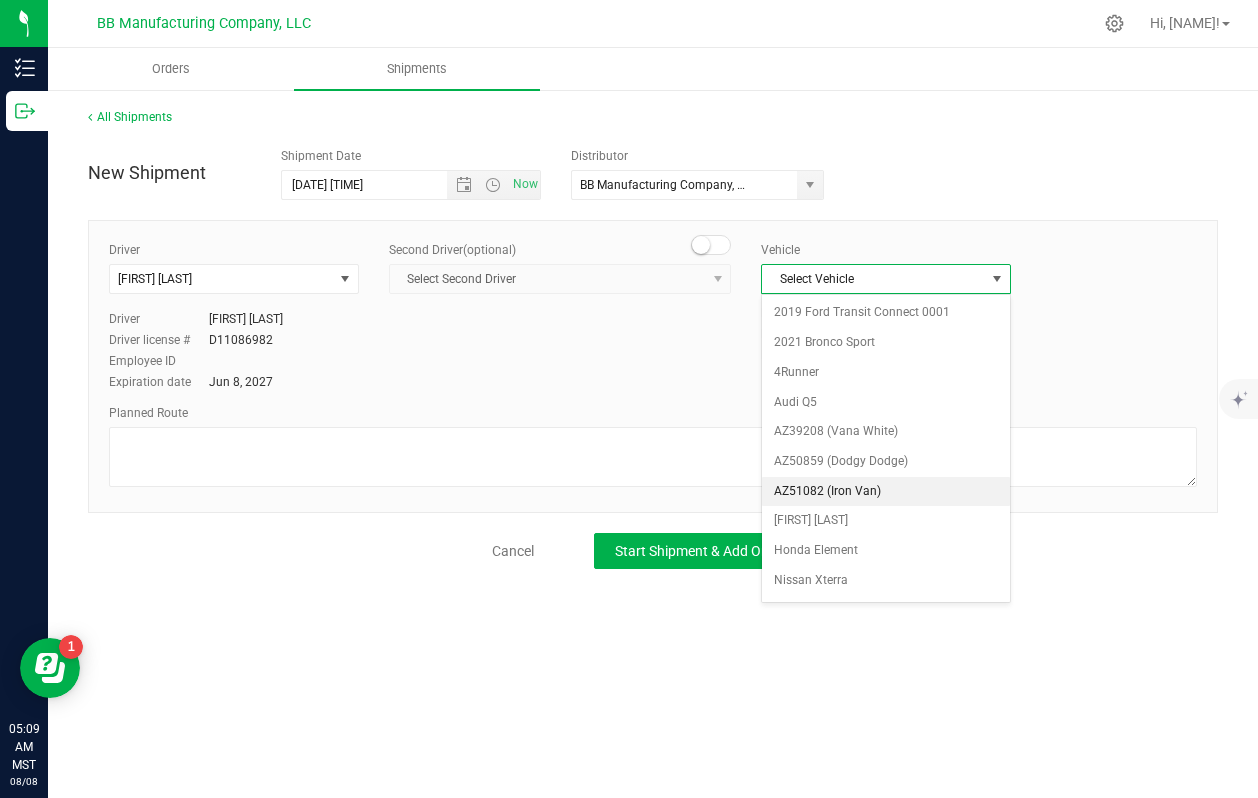 click on "AZ51082 (Iron Van)" at bounding box center [886, 492] 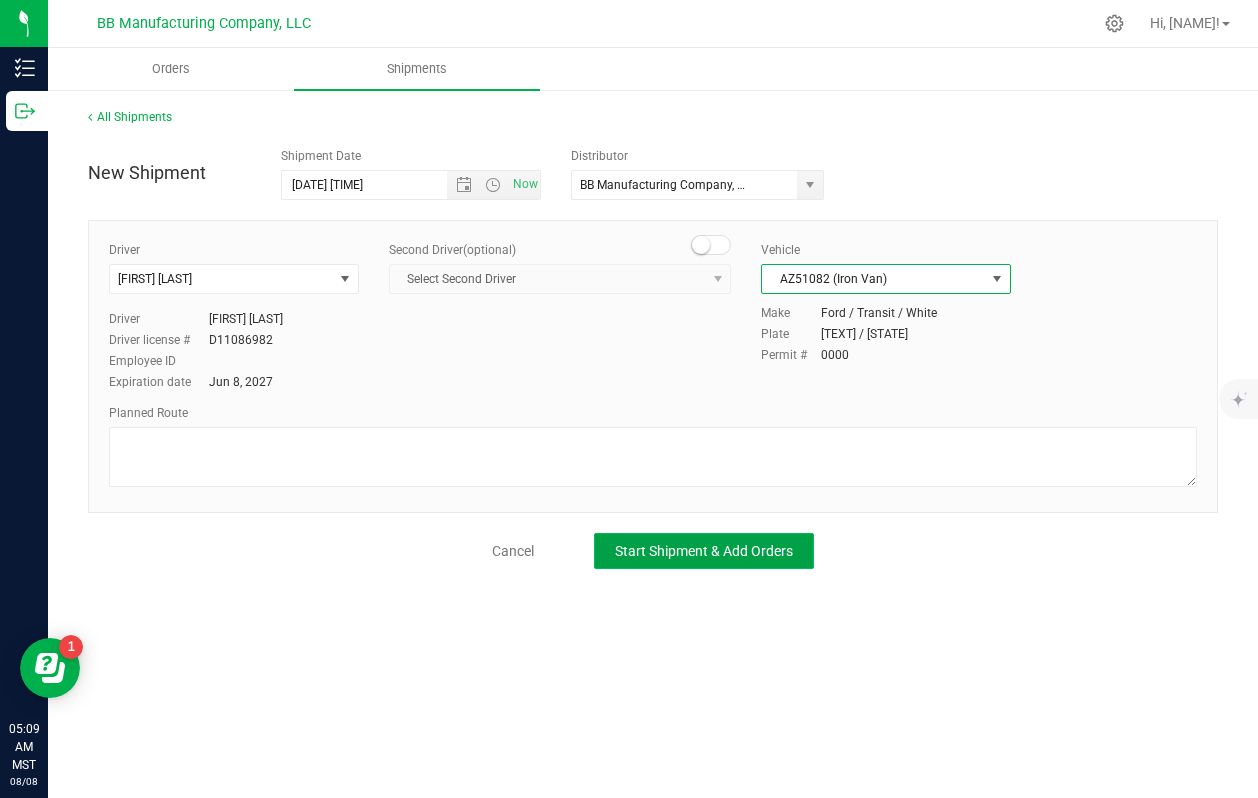 click on "Start Shipment & Add Orders" 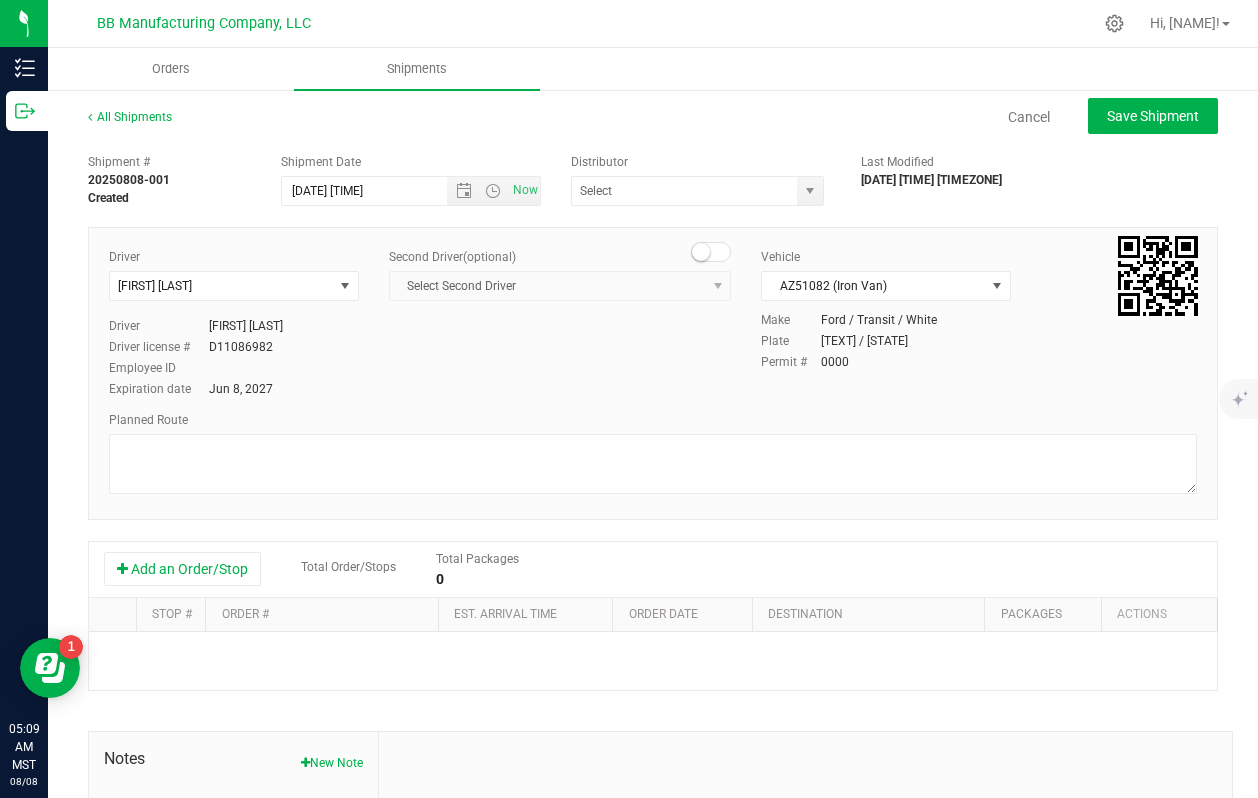 type on "BB Manufacturing Company, LLC" 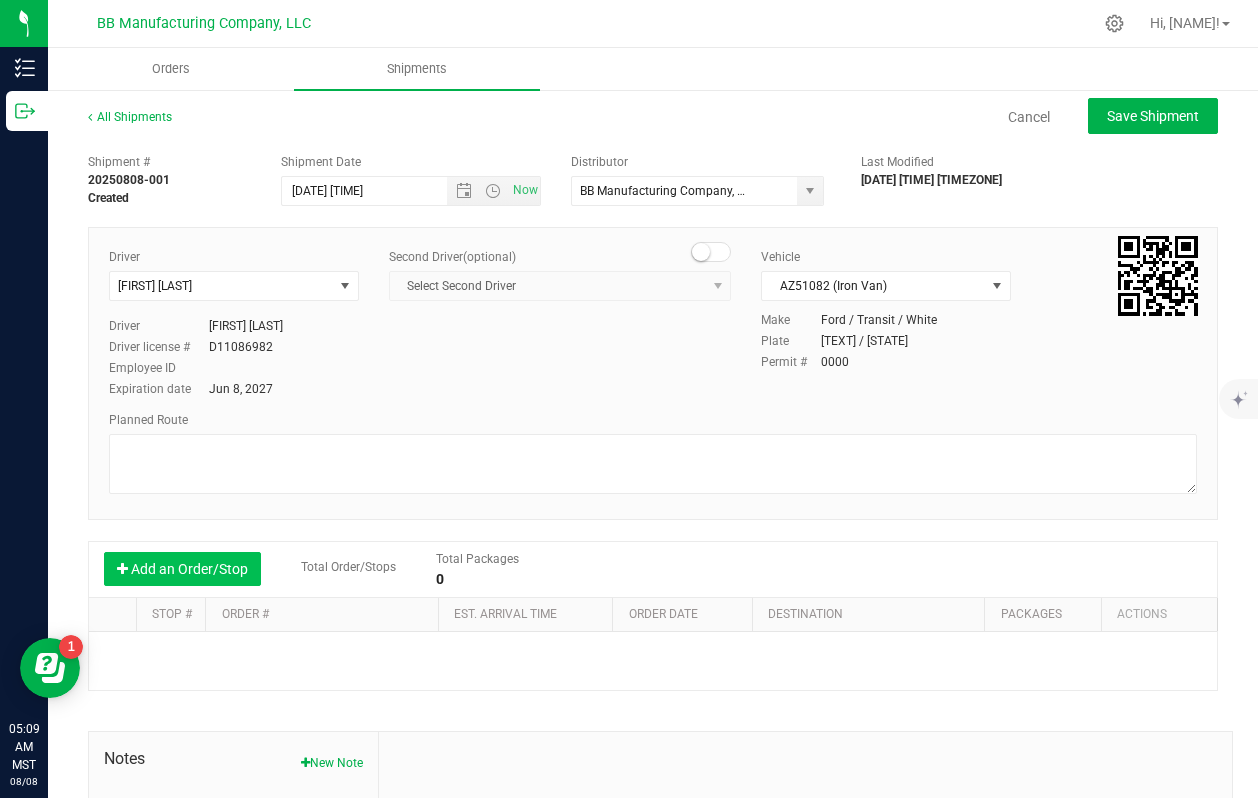 click on "Add an Order/Stop" at bounding box center (182, 569) 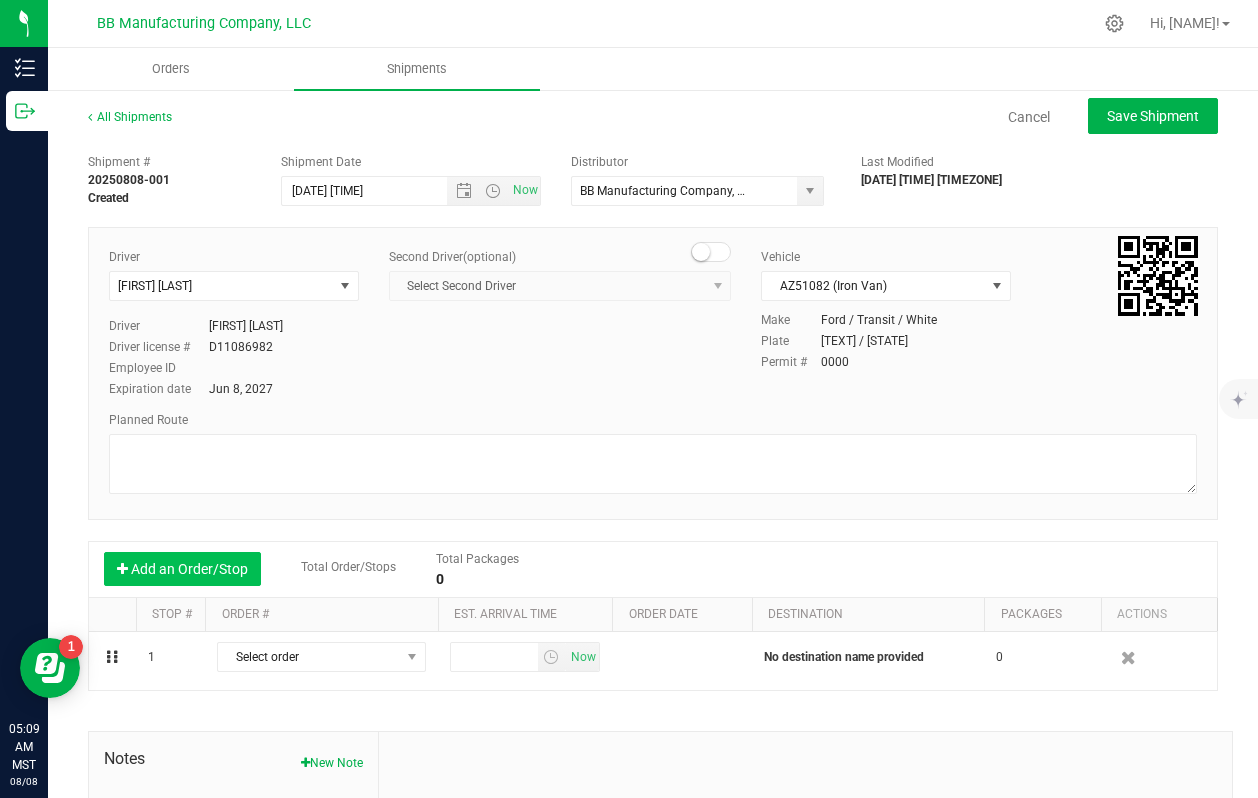 click on "Add an Order/Stop" at bounding box center [182, 569] 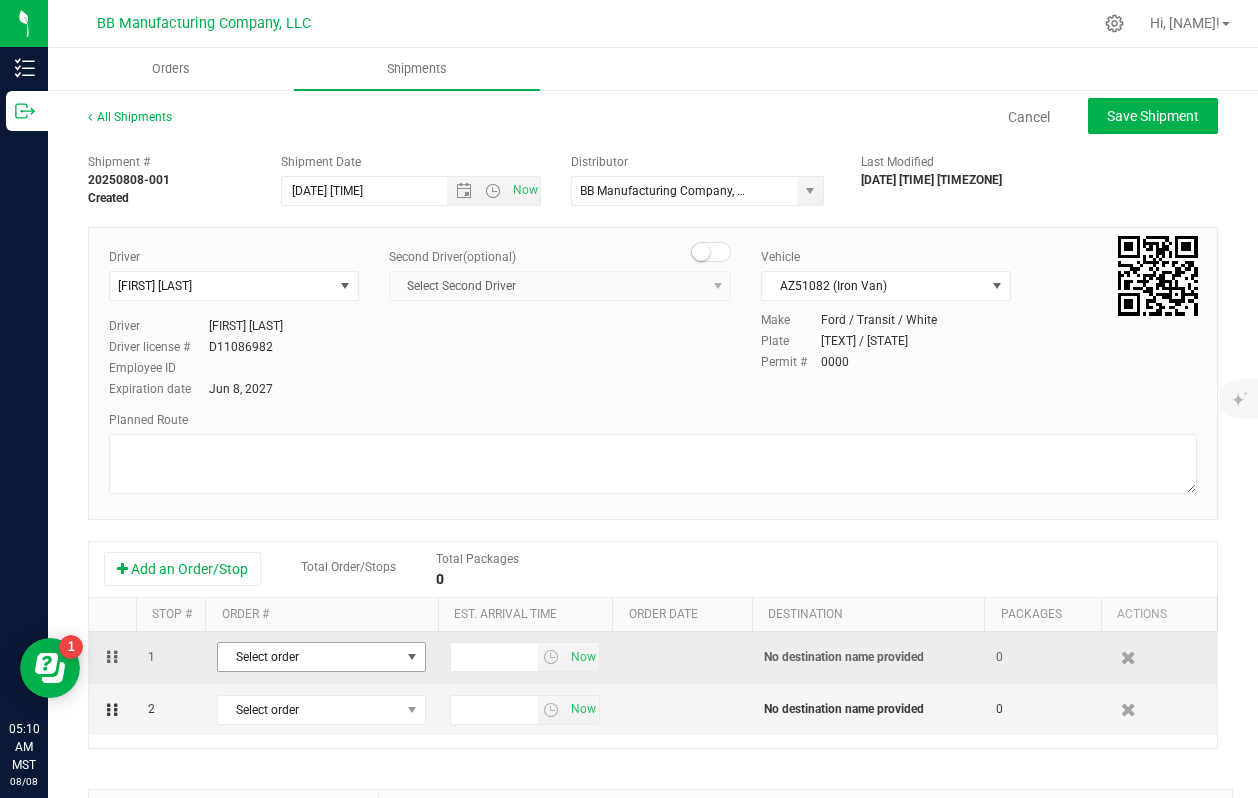 click at bounding box center (412, 657) 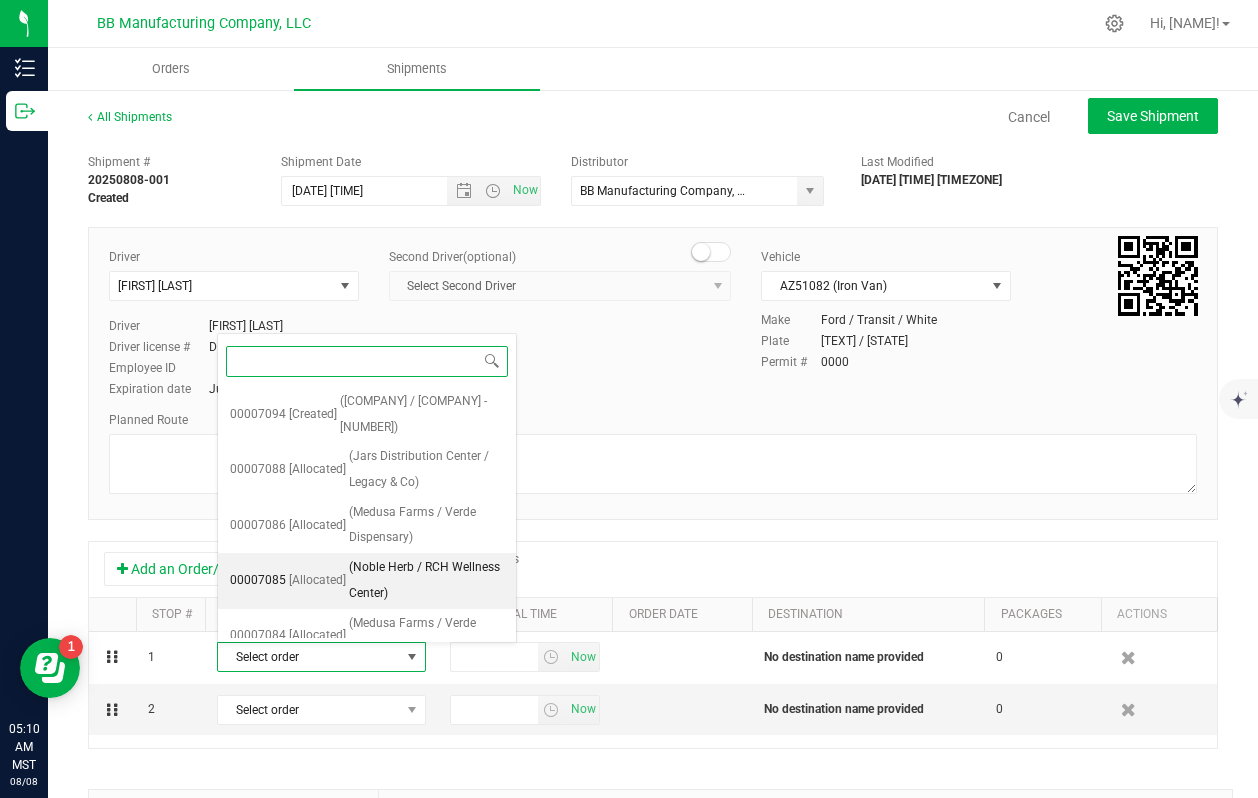 click on "(Noble Herb / RCH Wellness Center)" at bounding box center [426, 580] 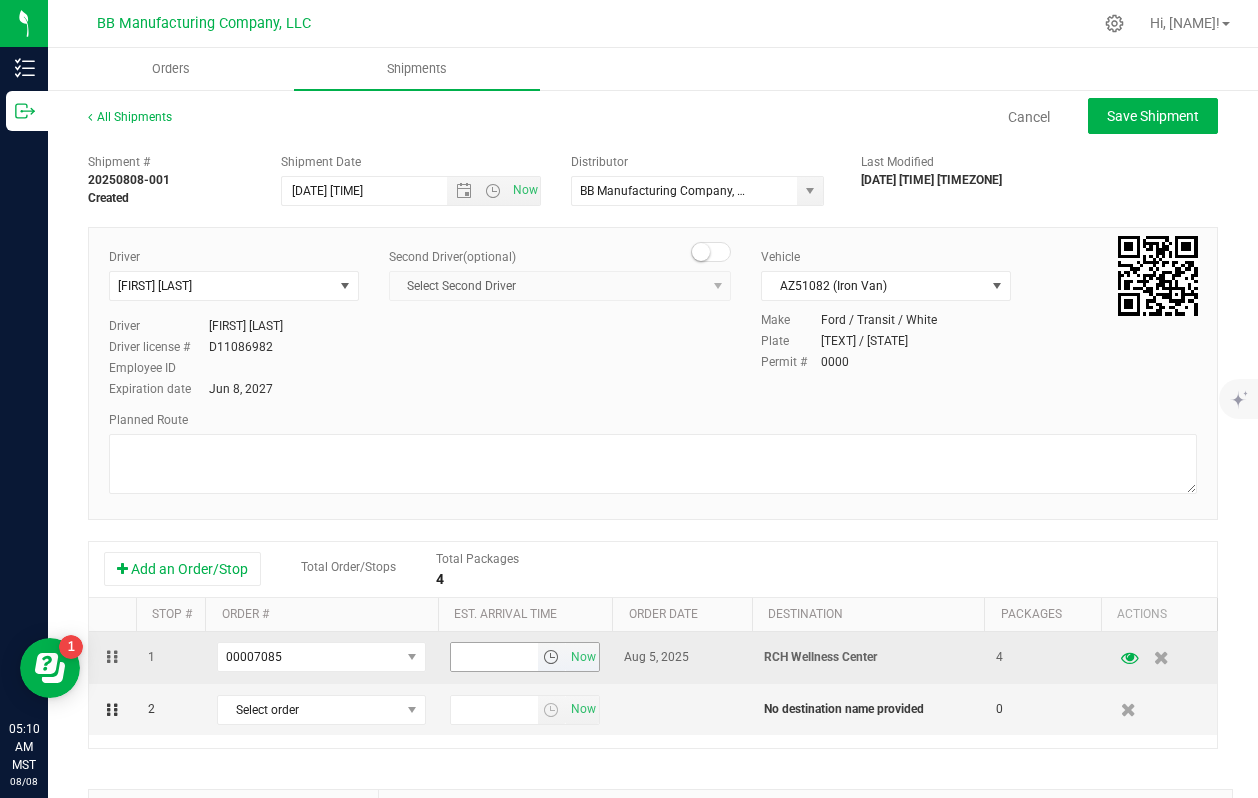 click at bounding box center (551, 657) 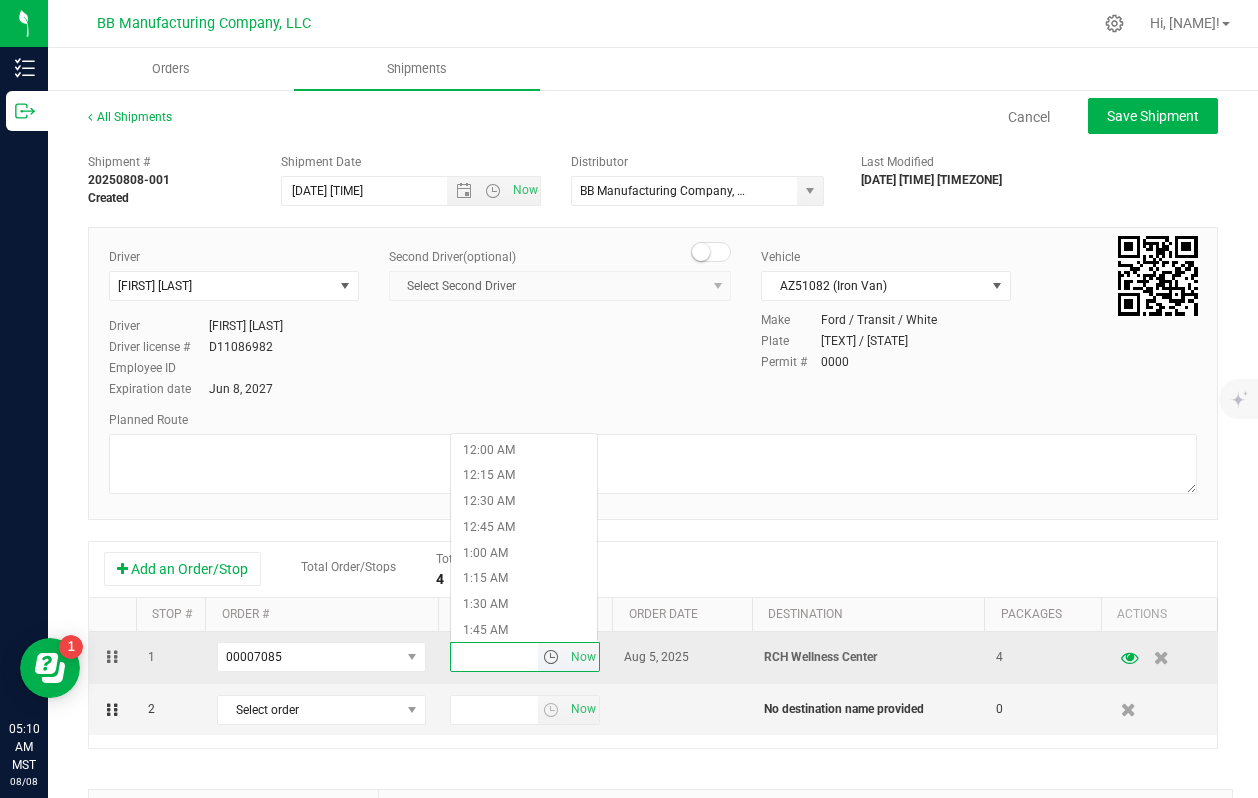 click at bounding box center (551, 657) 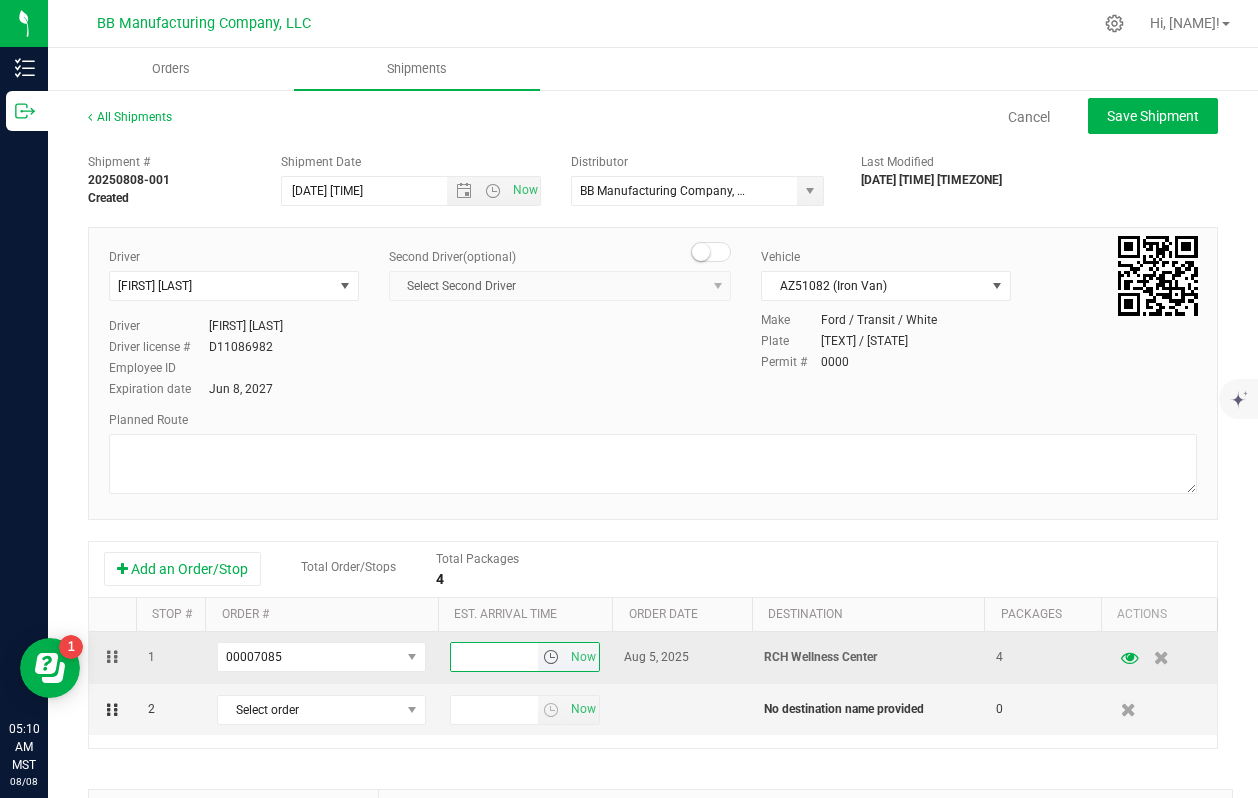 click at bounding box center [551, 657] 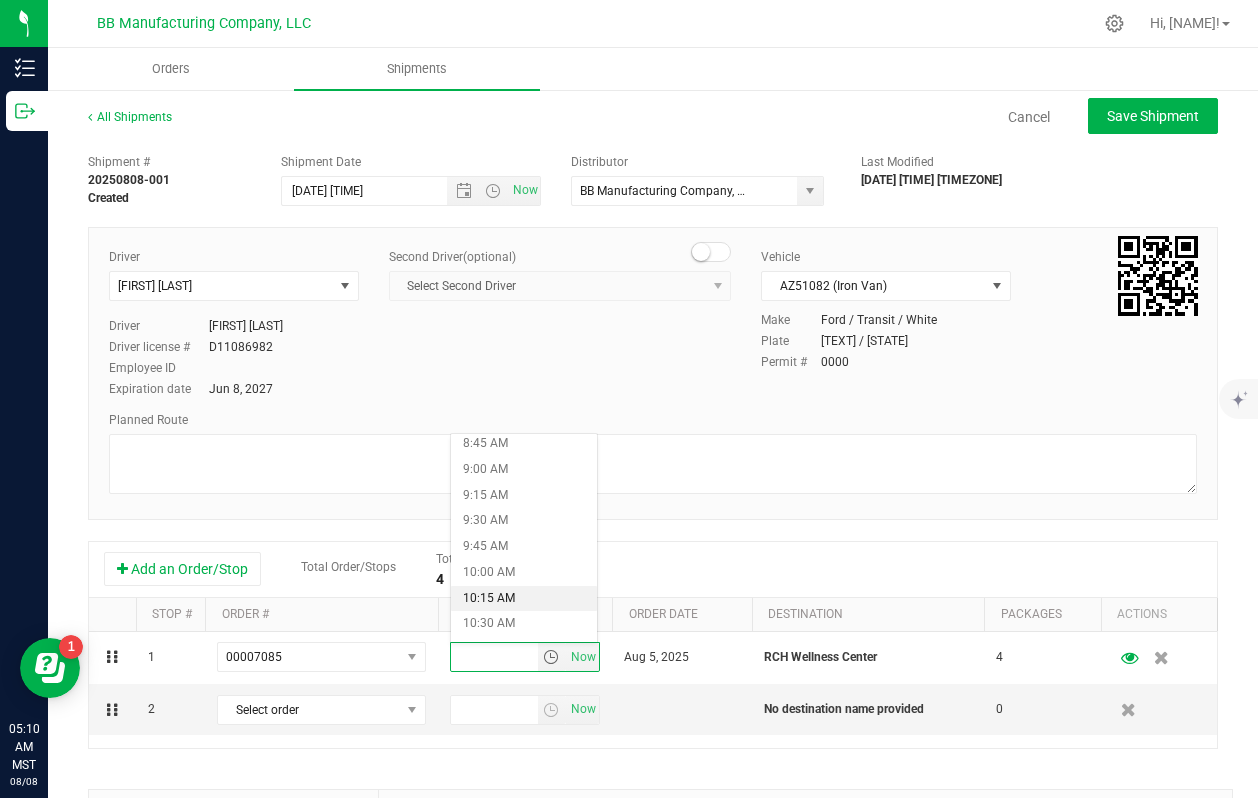 scroll, scrollTop: 893, scrollLeft: 0, axis: vertical 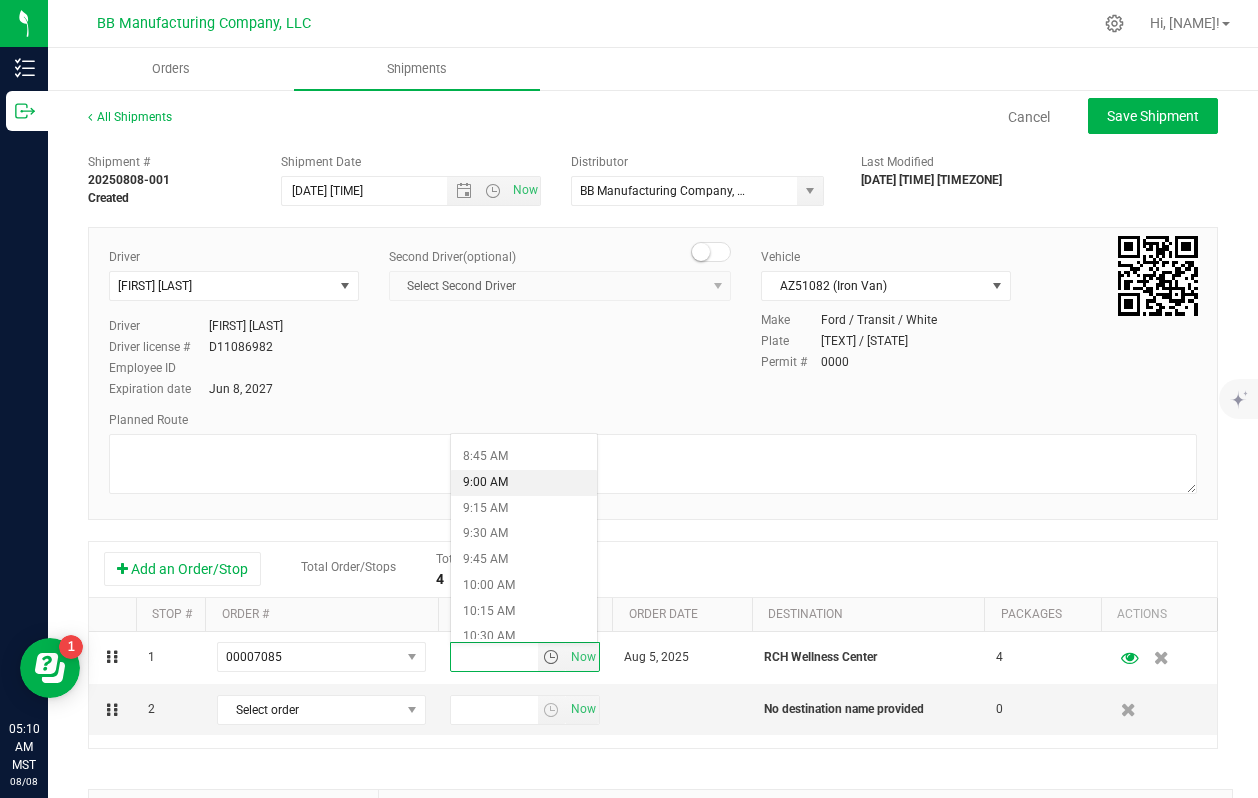 click on "9:00 AM" at bounding box center (524, 483) 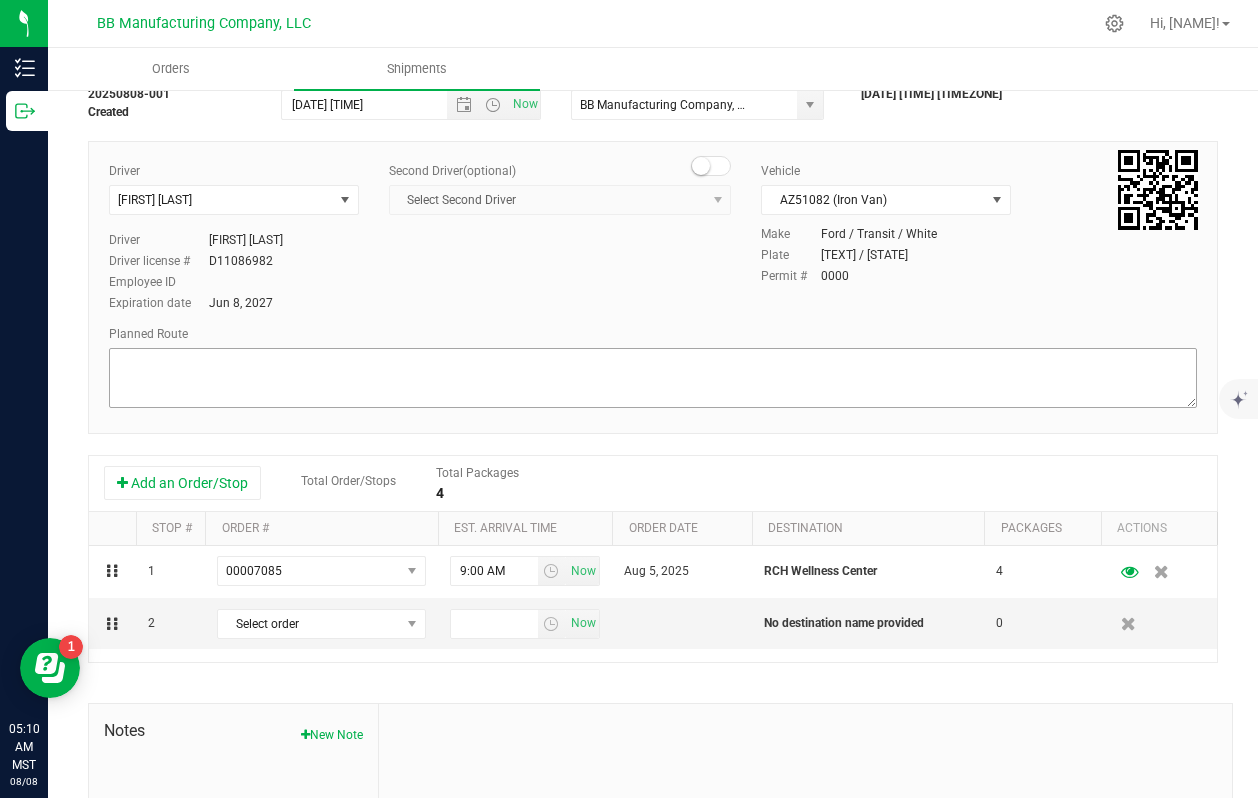 scroll, scrollTop: 87, scrollLeft: 0, axis: vertical 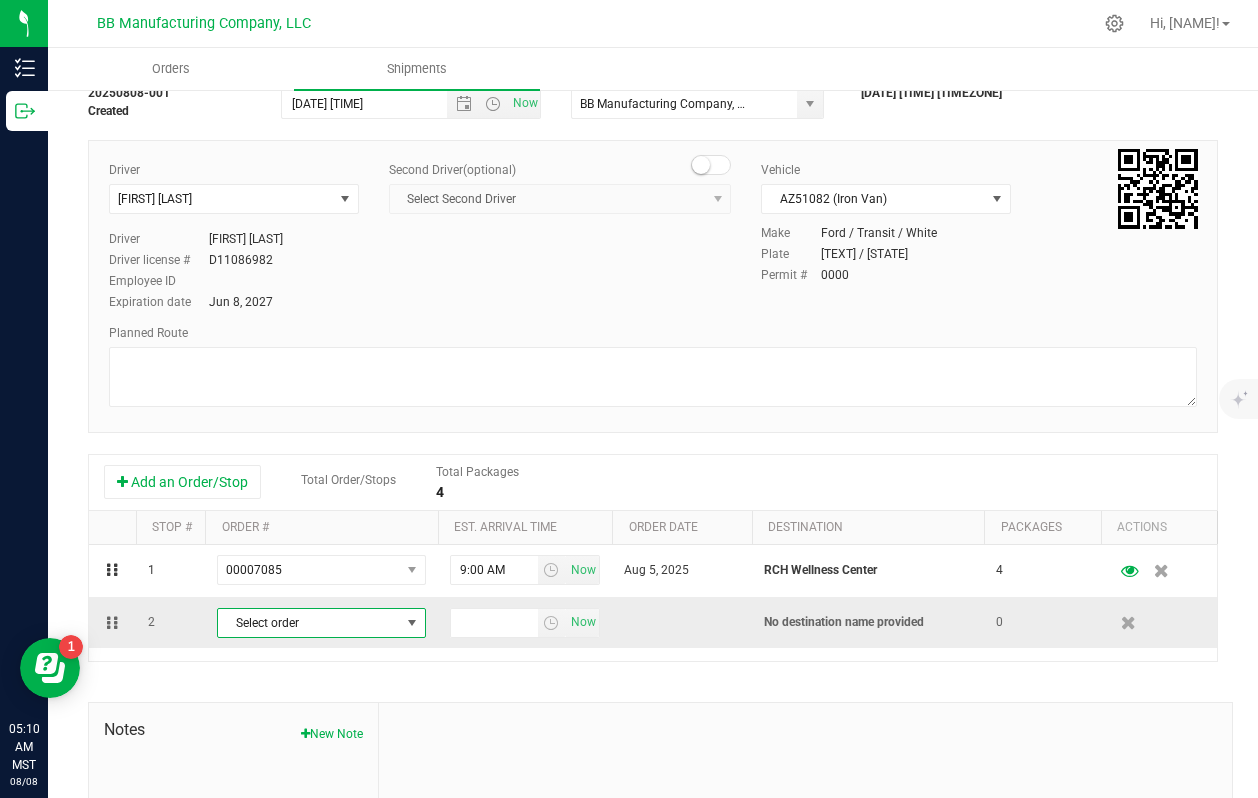 click at bounding box center [412, 623] 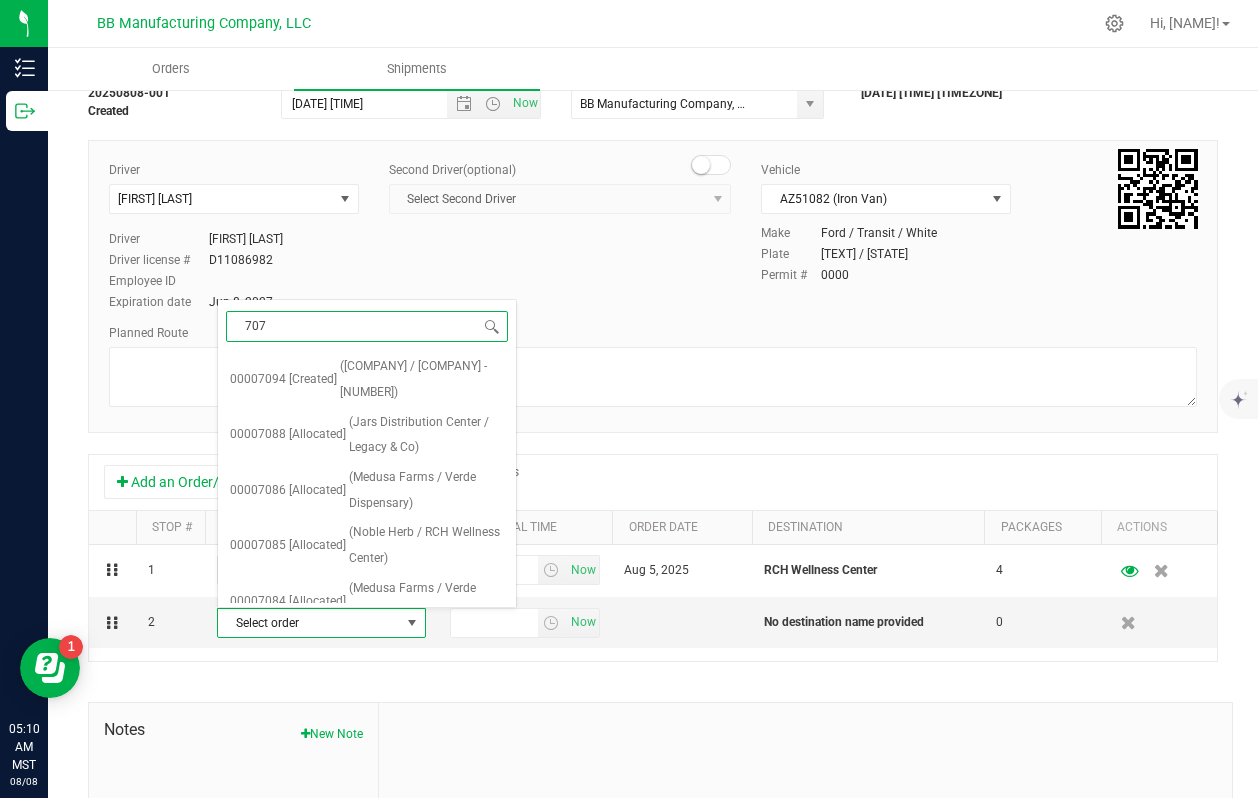type on "7076" 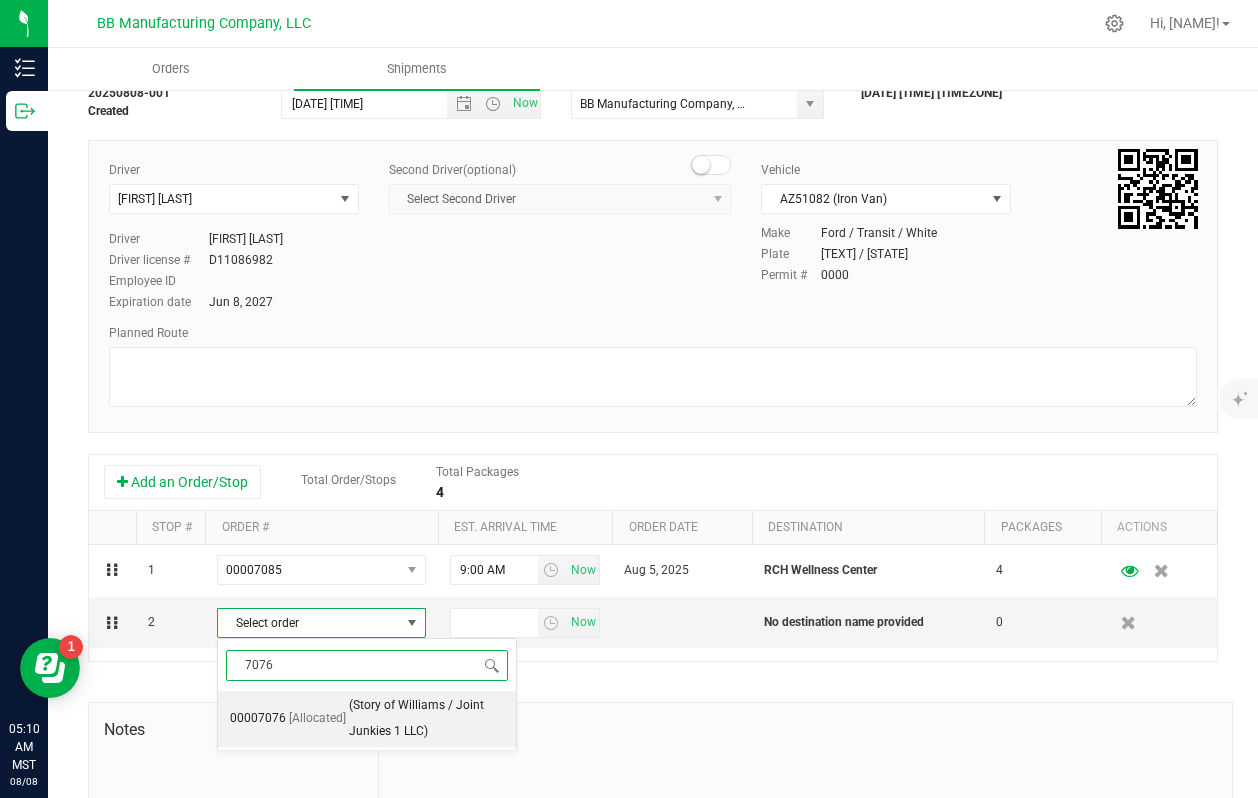 click on "(Story of Williams / Joint Junkies 1 LLC)" at bounding box center (426, 718) 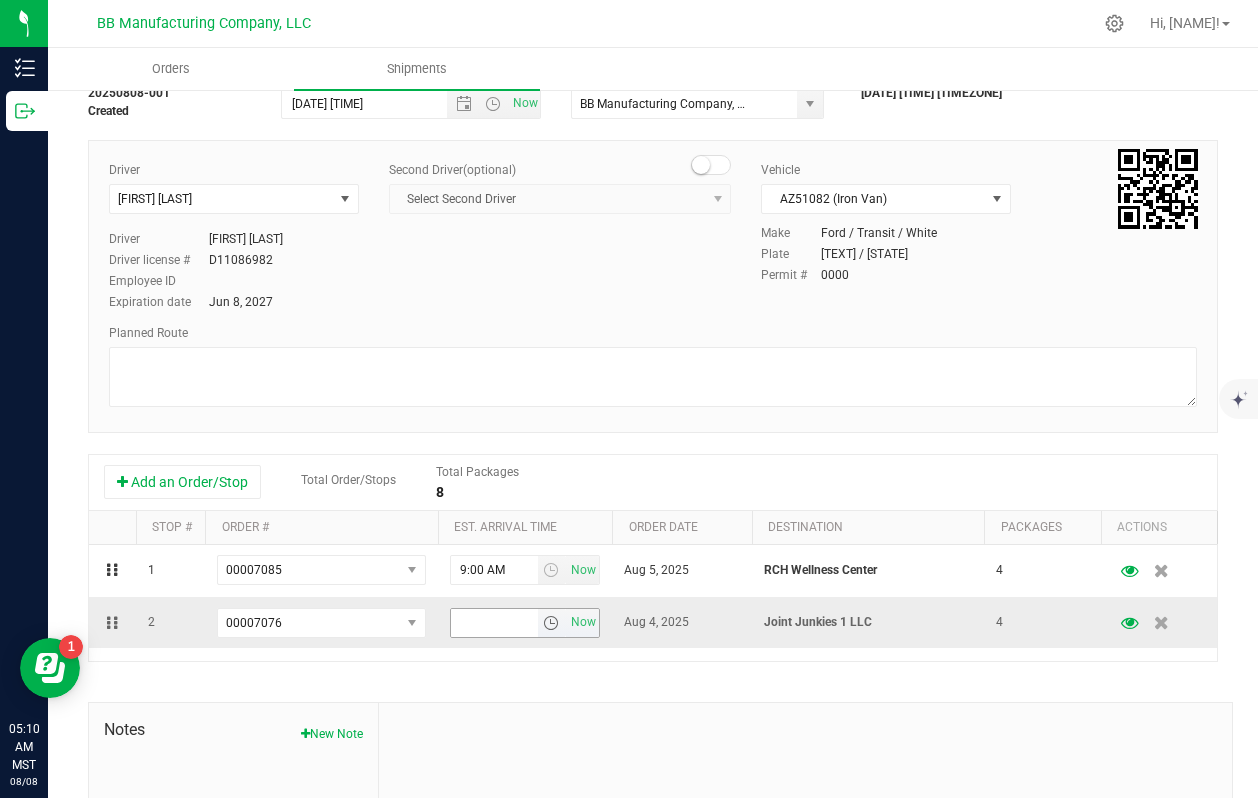 click at bounding box center [551, 623] 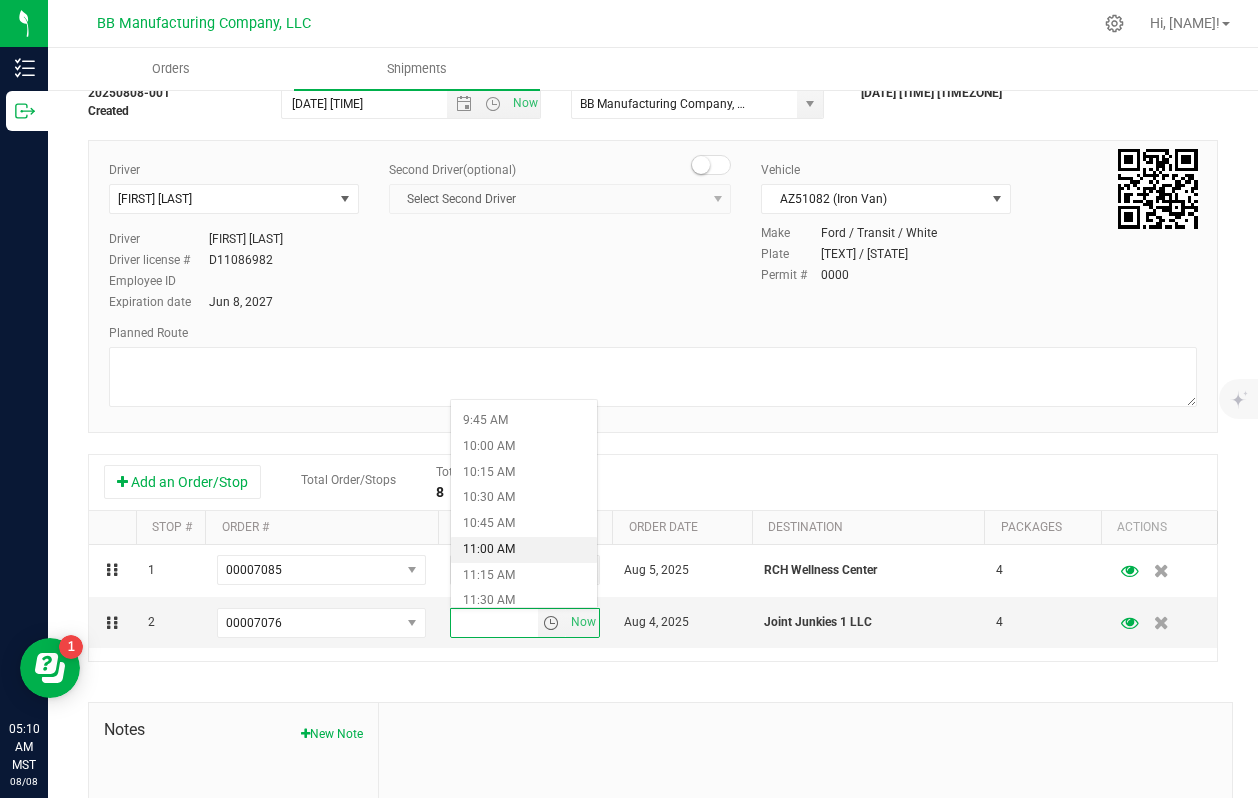 scroll, scrollTop: 1001, scrollLeft: 0, axis: vertical 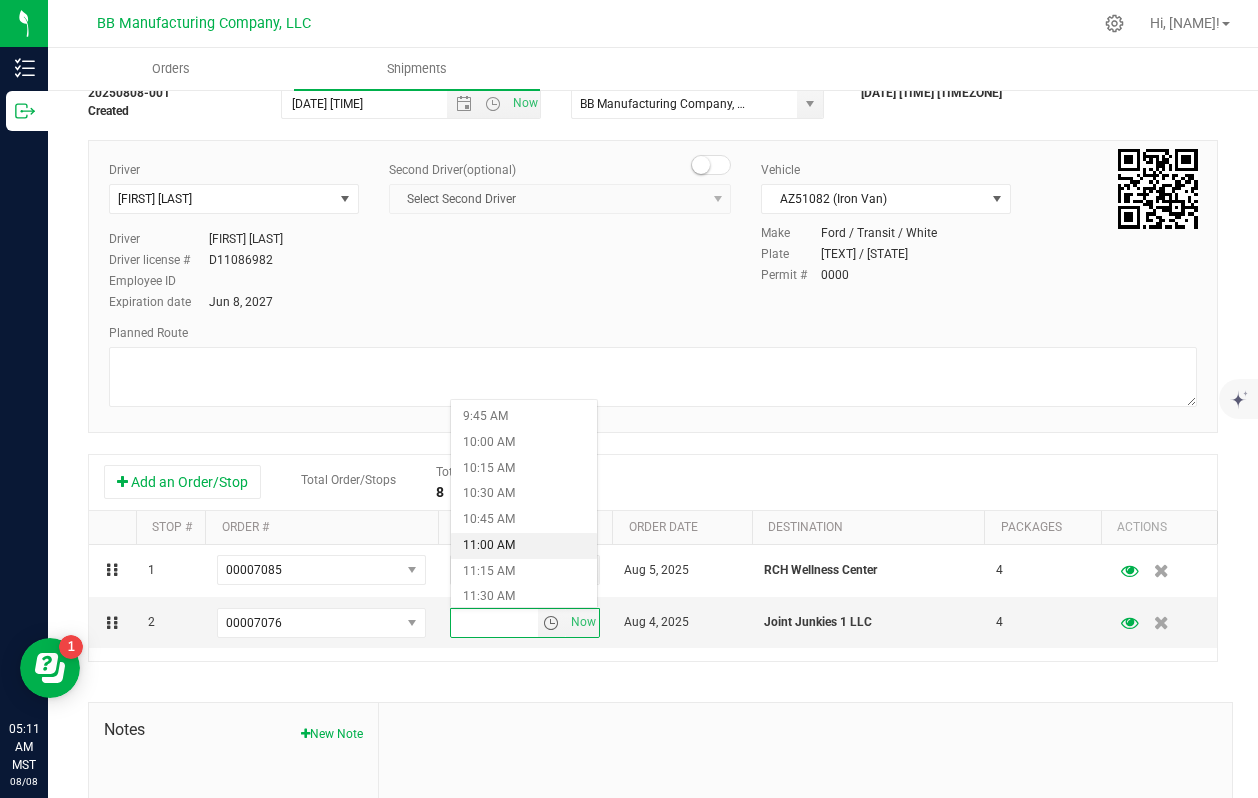 click on "11:00 AM" at bounding box center (524, 546) 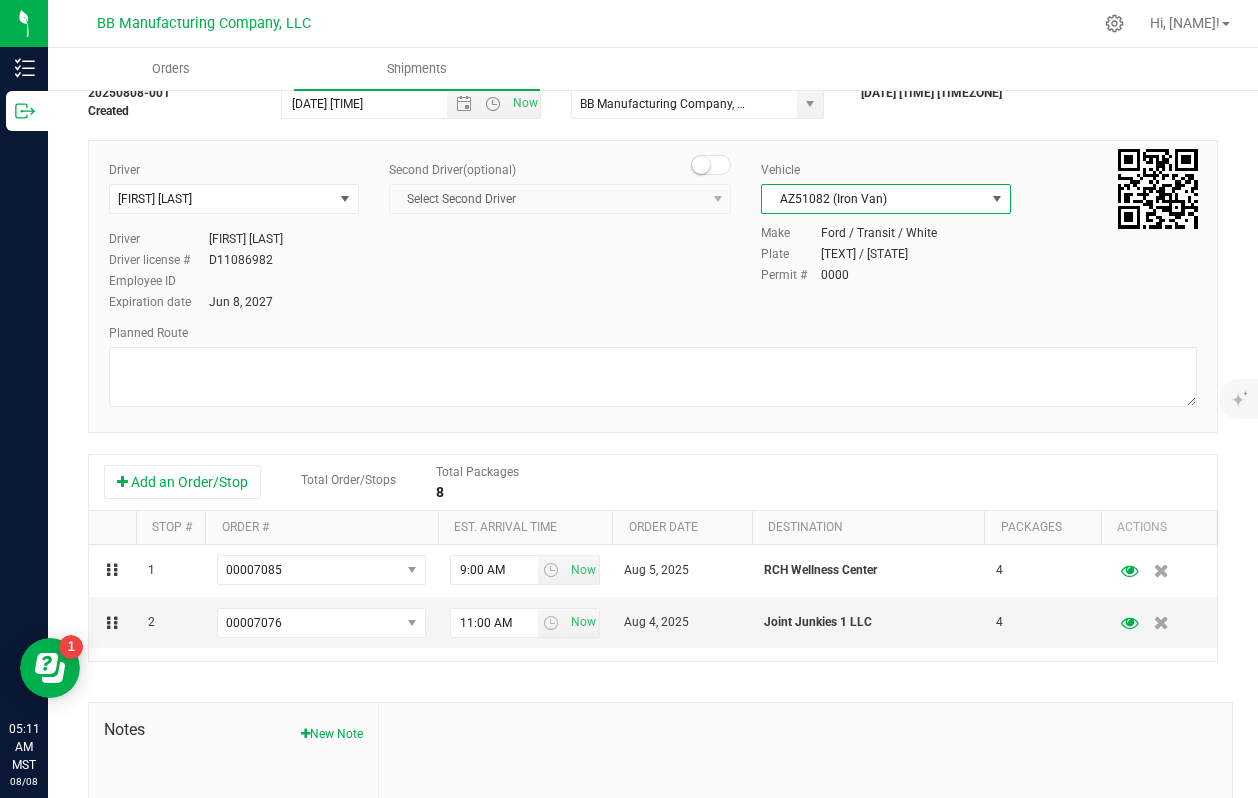 click at bounding box center (997, 199) 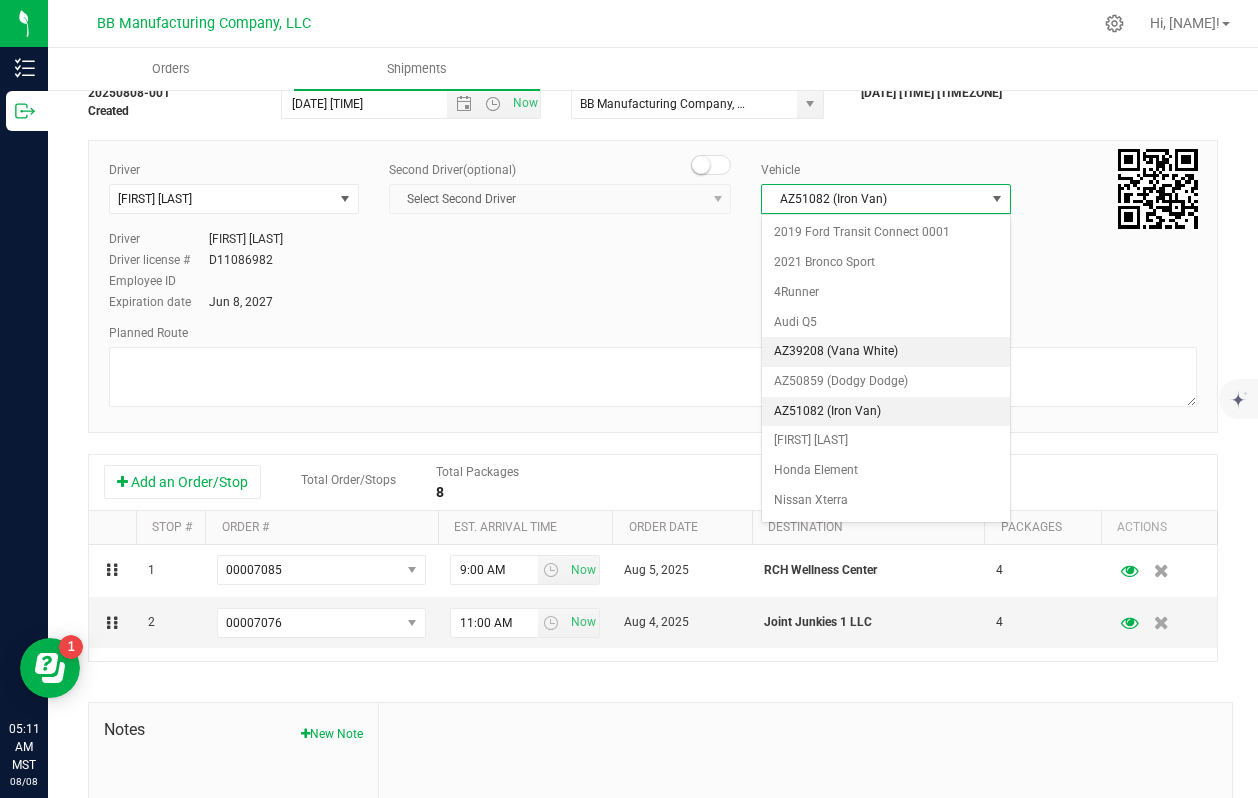 click on "AZ39208 (Vana White)" at bounding box center [886, 352] 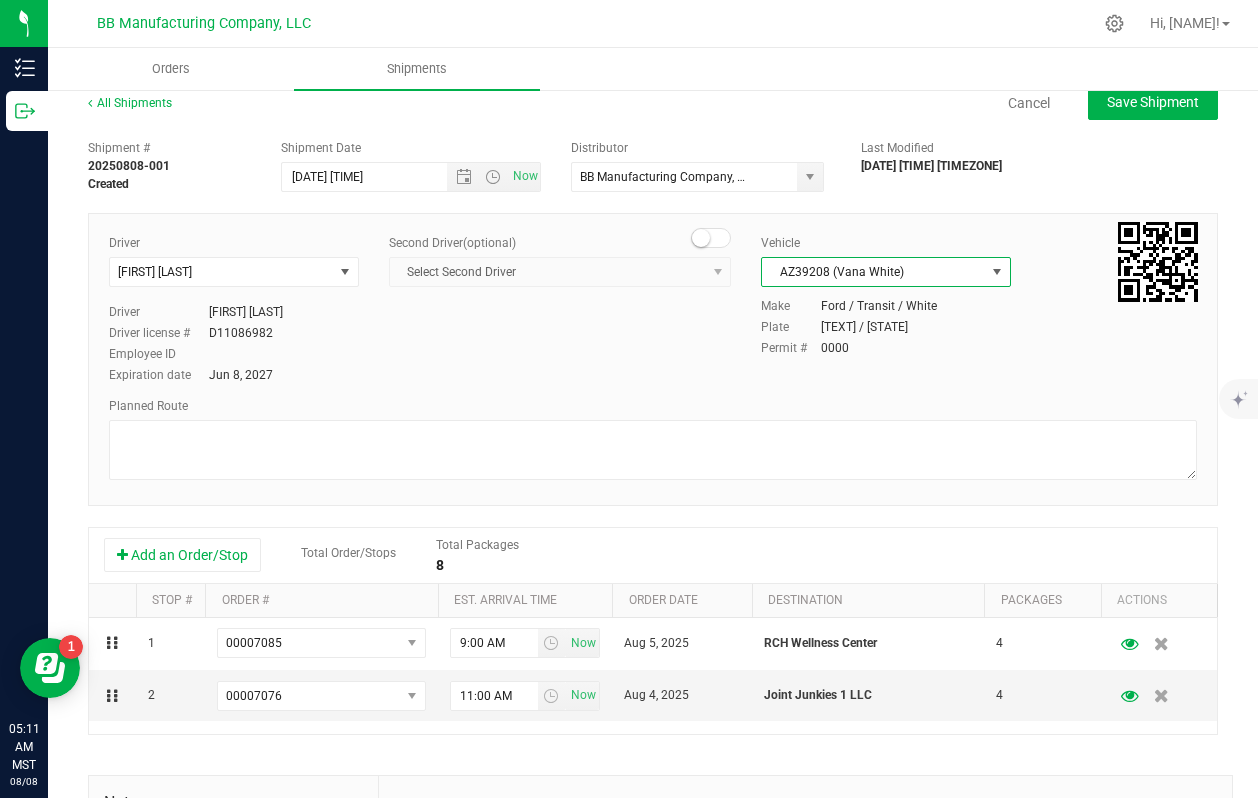scroll, scrollTop: 0, scrollLeft: 0, axis: both 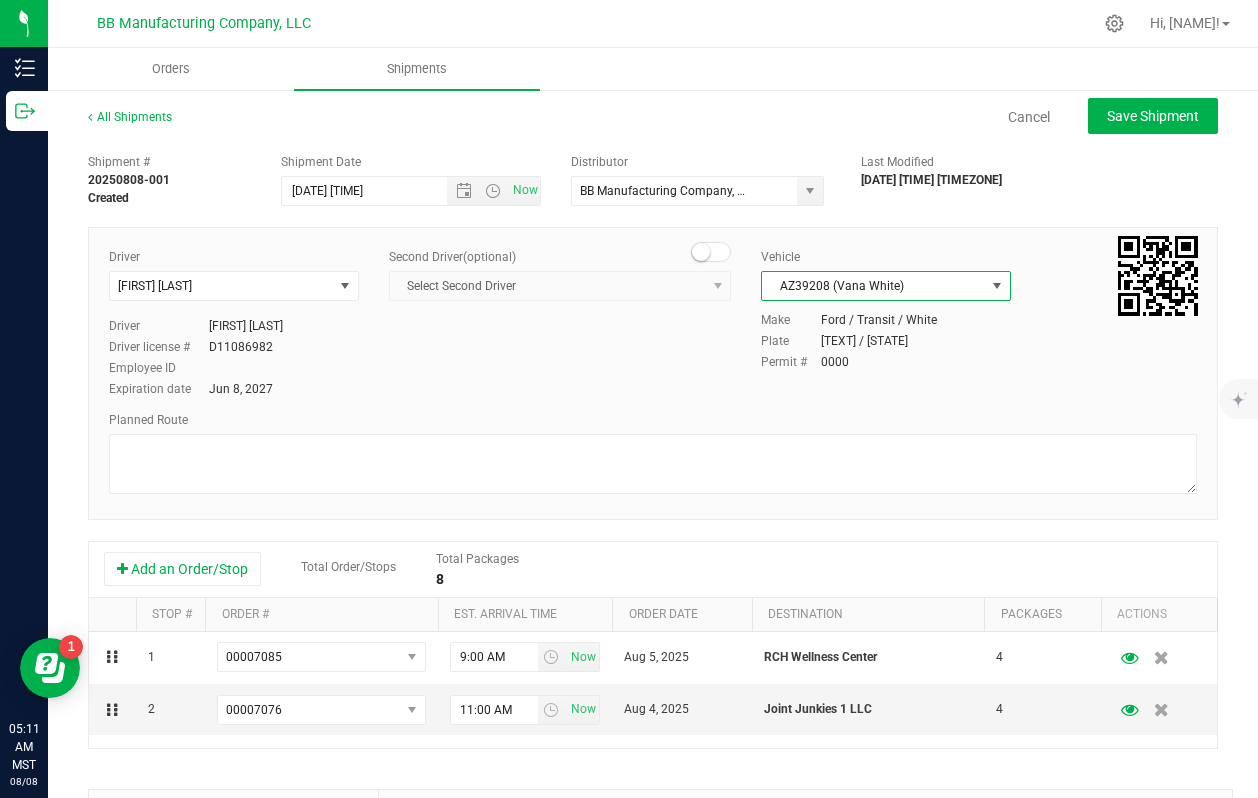 click at bounding box center [997, 286] 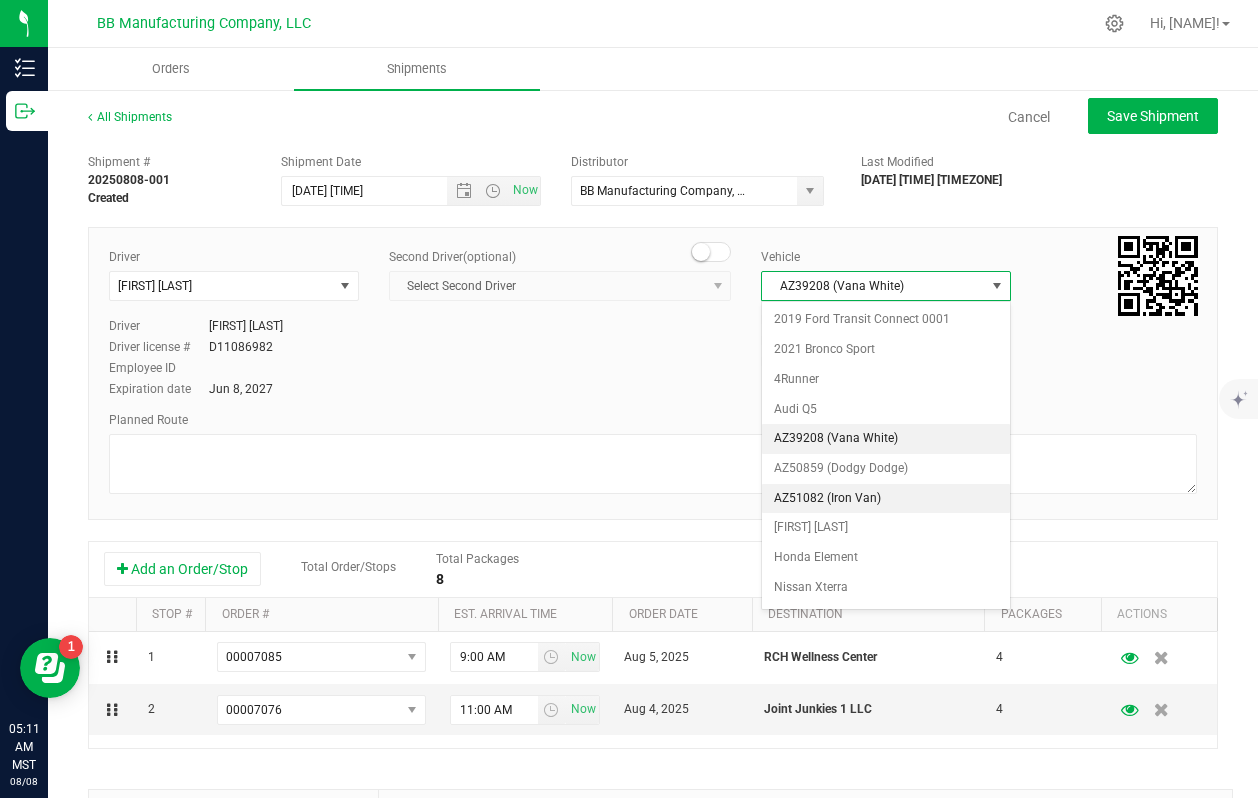 click on "AZ51082 (Iron Van)" at bounding box center [886, 499] 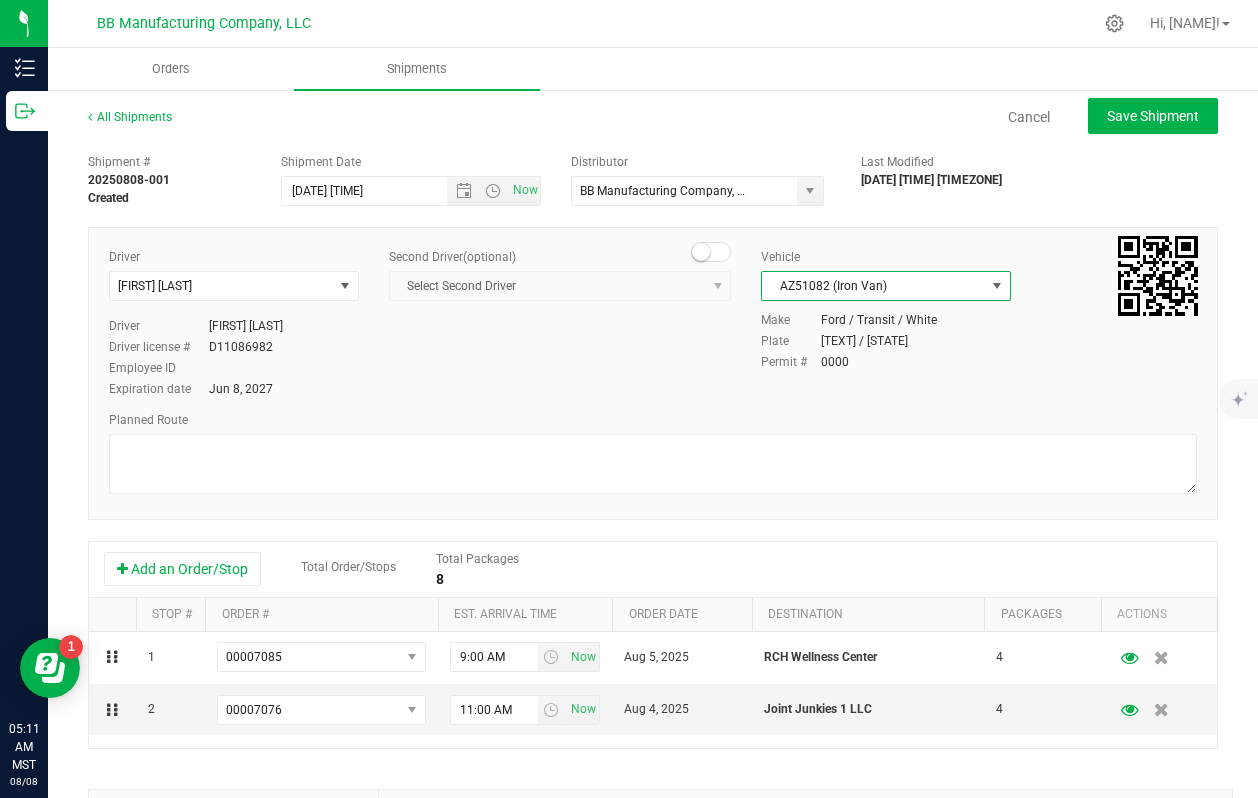 click at bounding box center (997, 286) 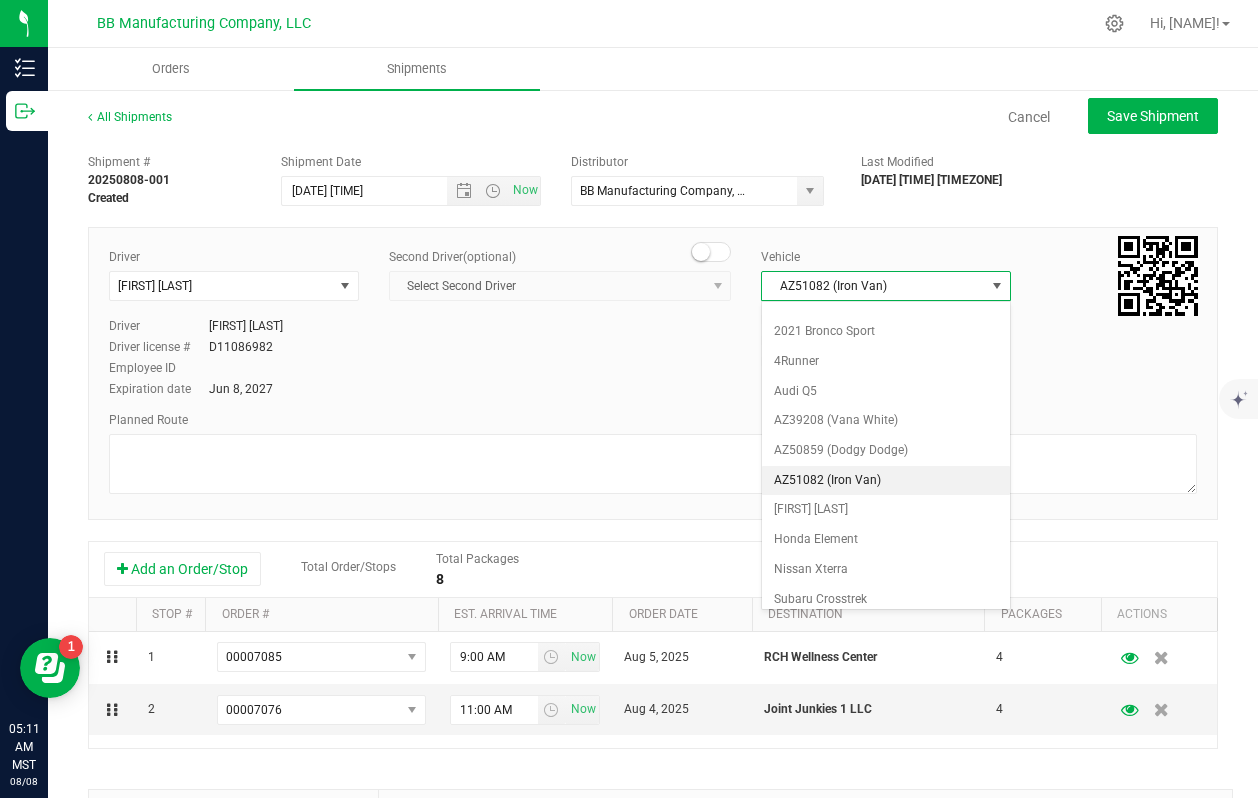 scroll, scrollTop: 0, scrollLeft: 0, axis: both 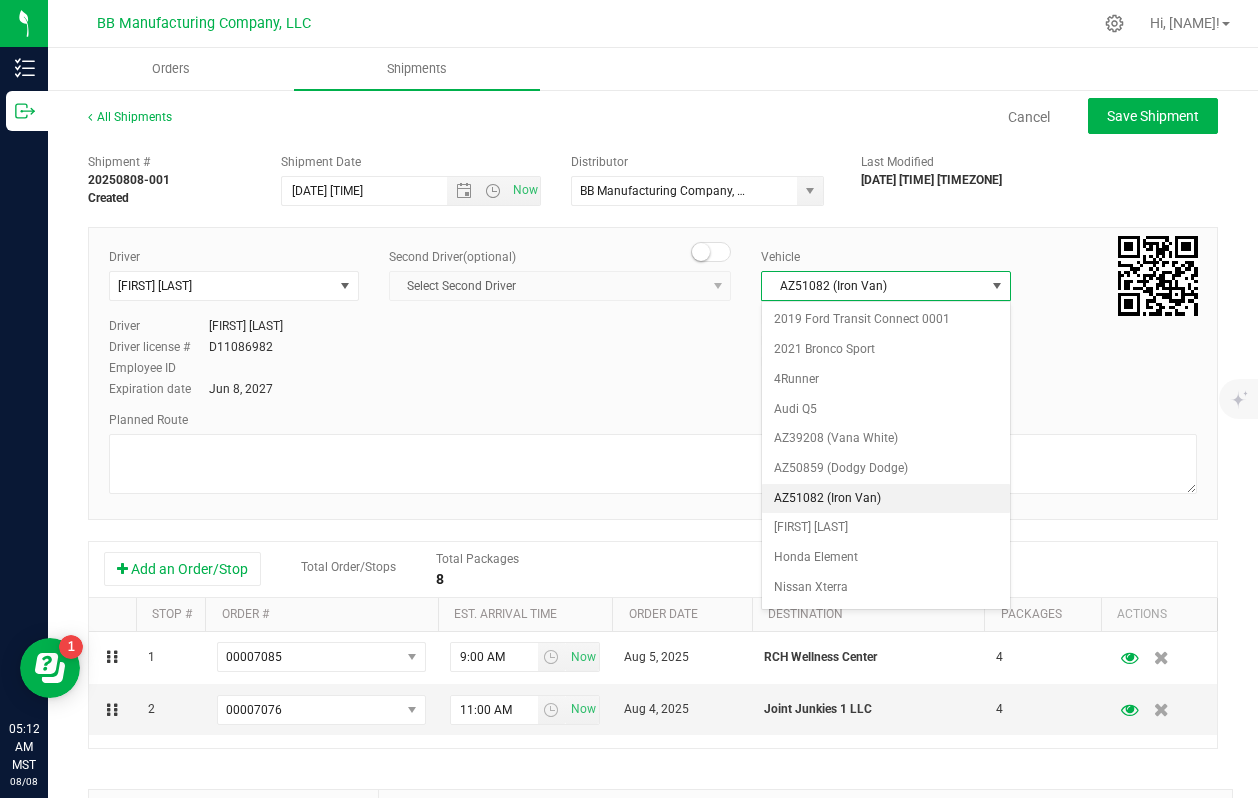 click on "AZ51082 (Iron Van)" at bounding box center [886, 499] 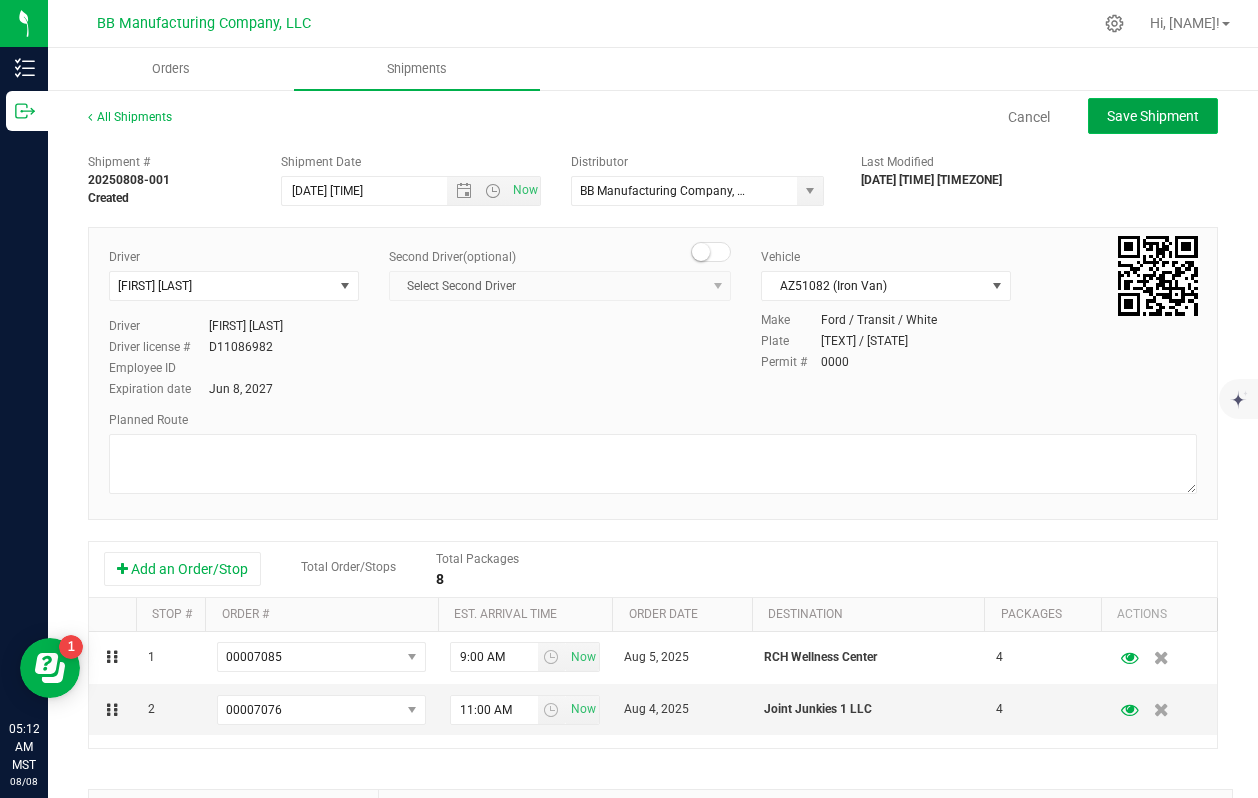 click on "Save Shipment" 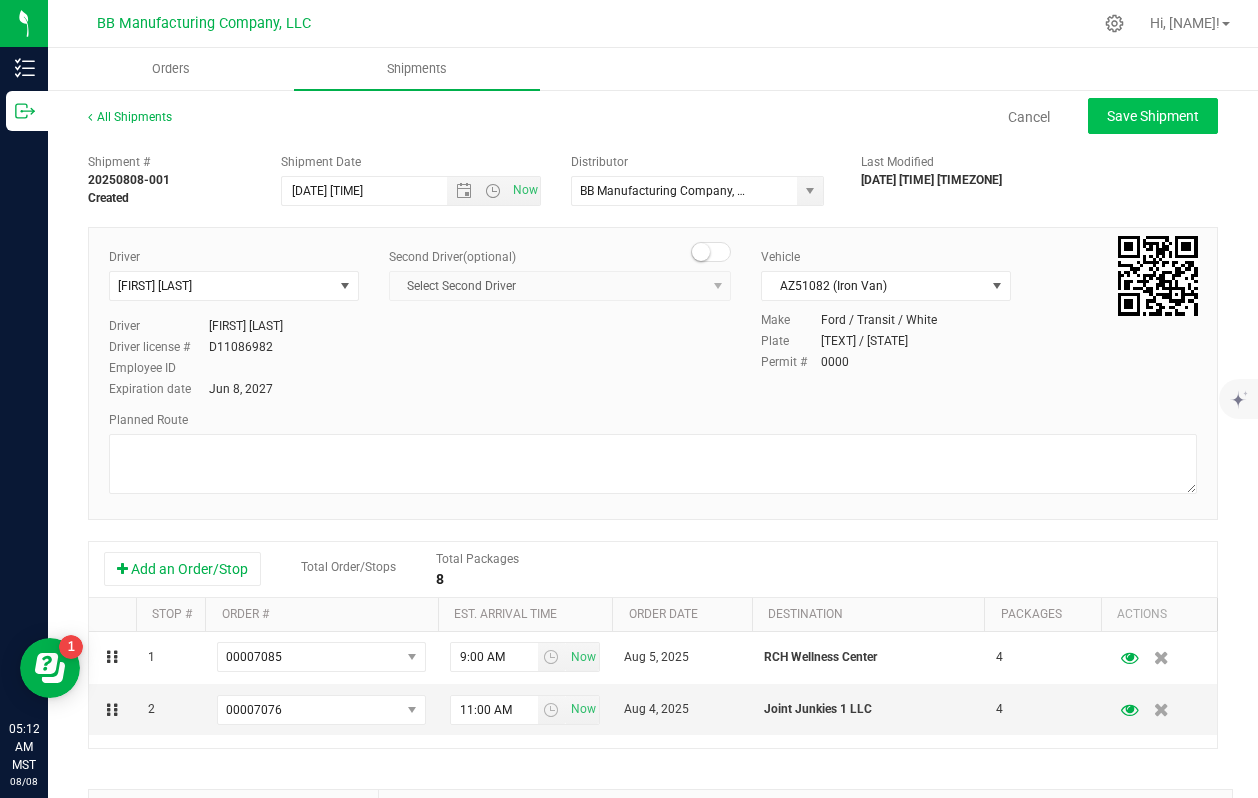 type on "08/08/2025 12:09 PM" 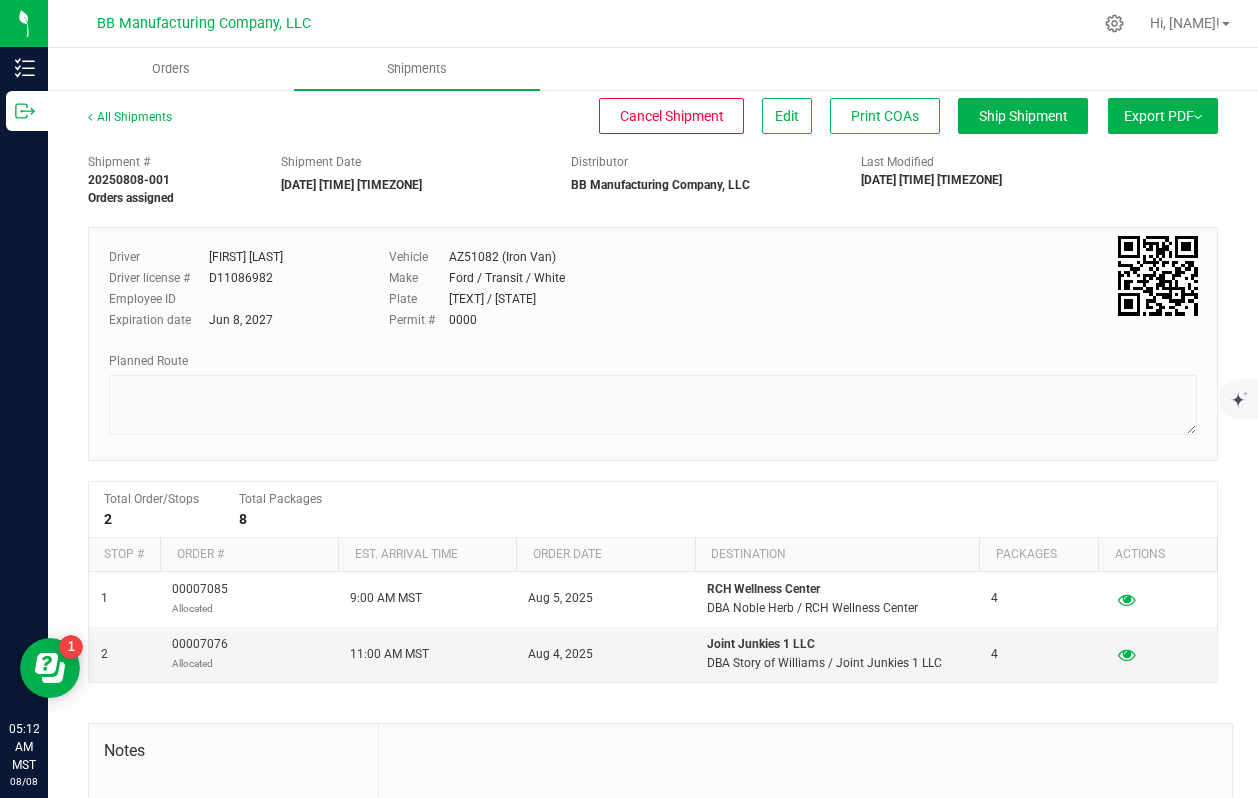 click on "Export PDF" at bounding box center [1163, 116] 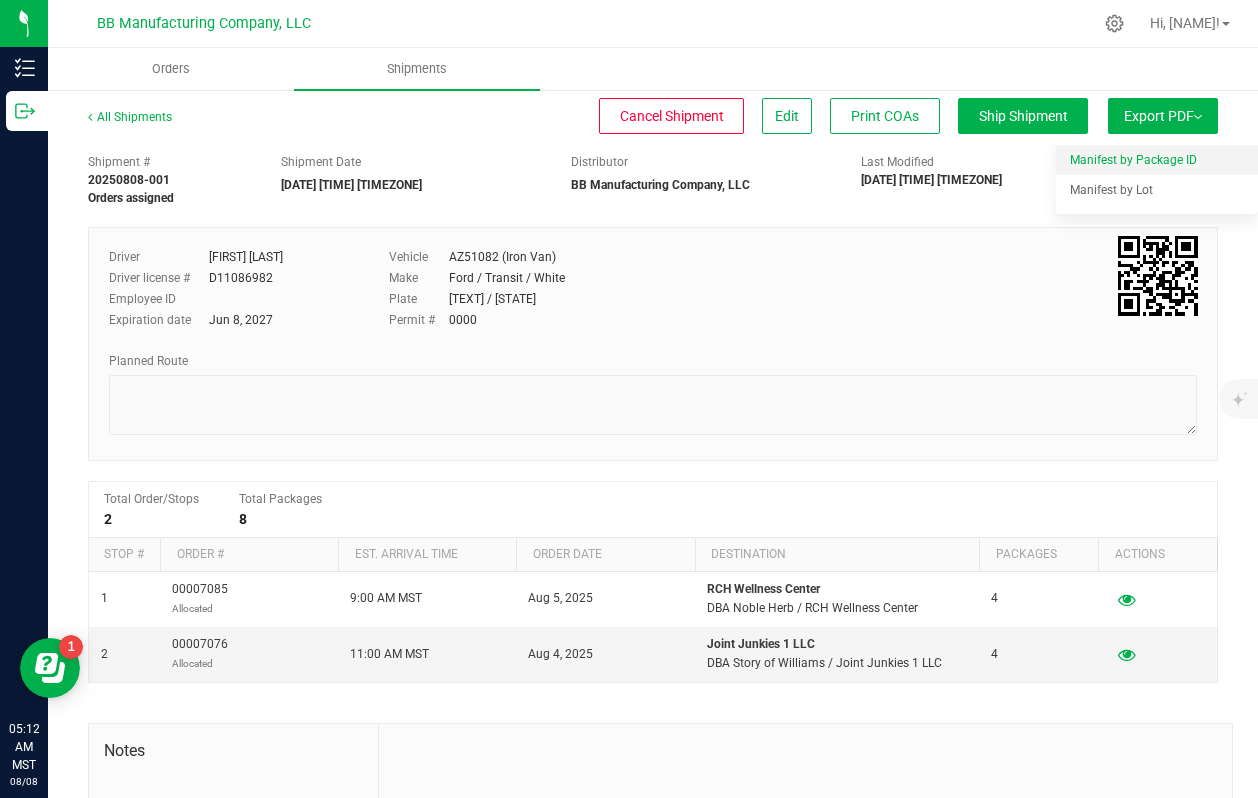 click on "Manifest by Package ID" at bounding box center (1133, 160) 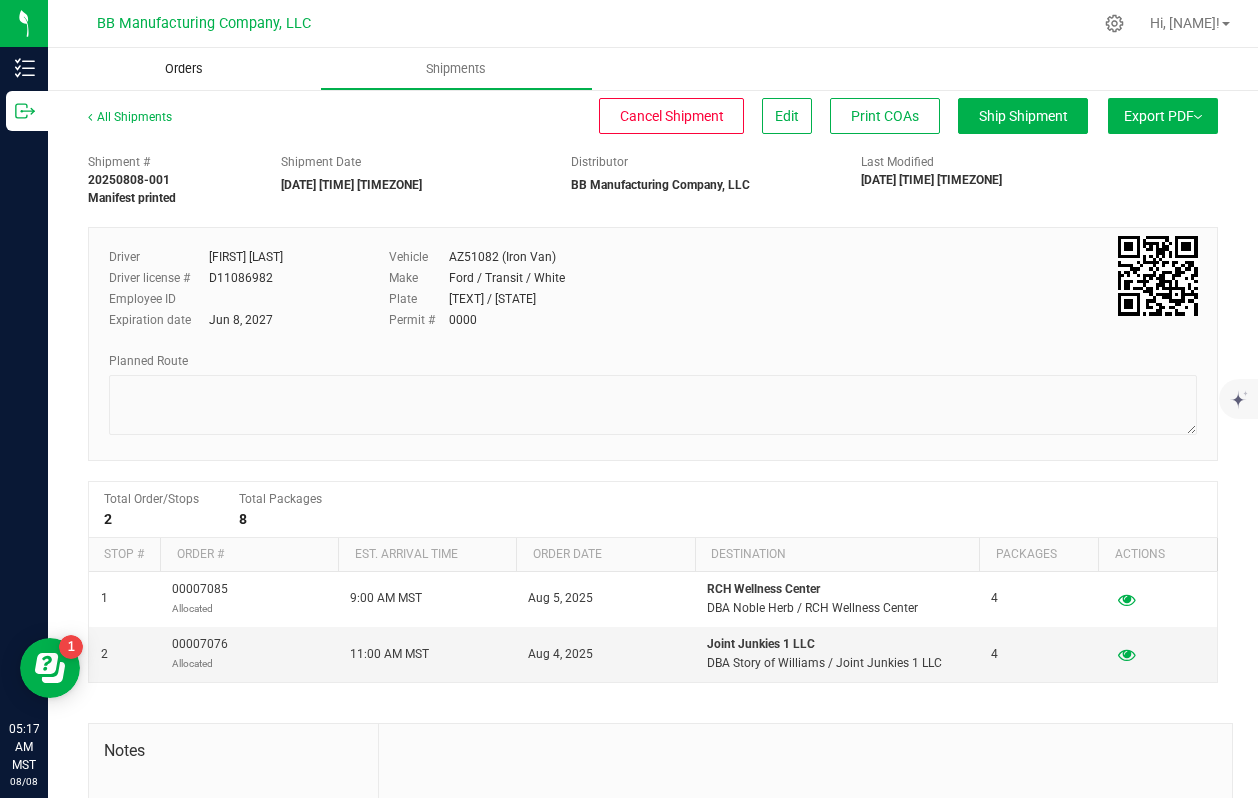 click on "Orders" at bounding box center (184, 69) 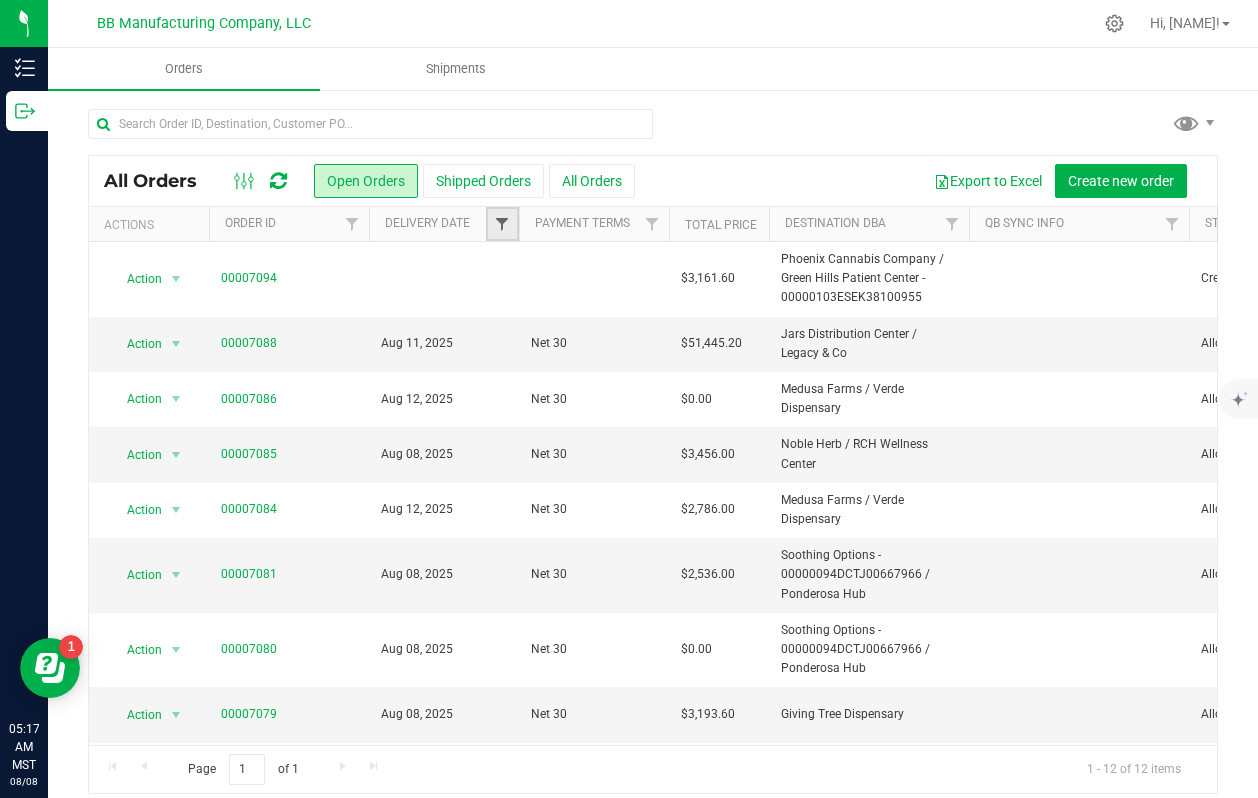 click at bounding box center [502, 224] 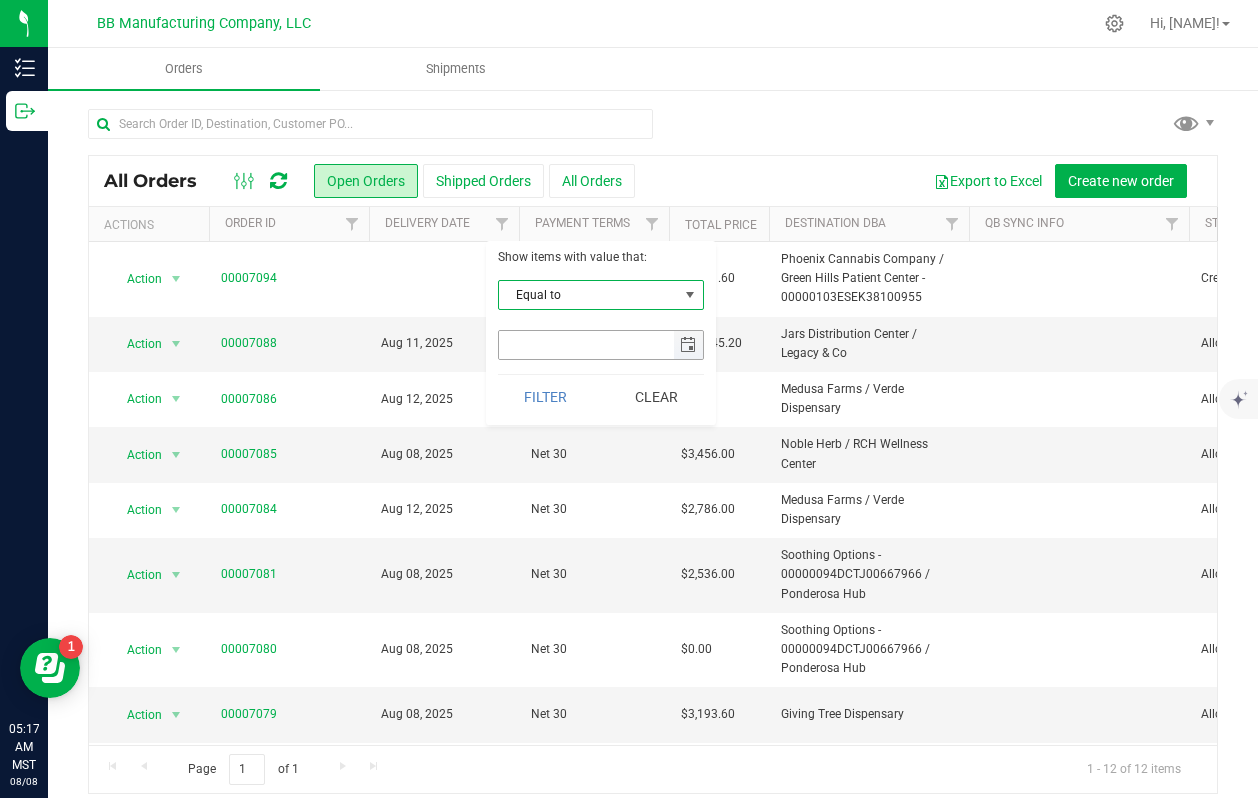 click at bounding box center (688, 345) 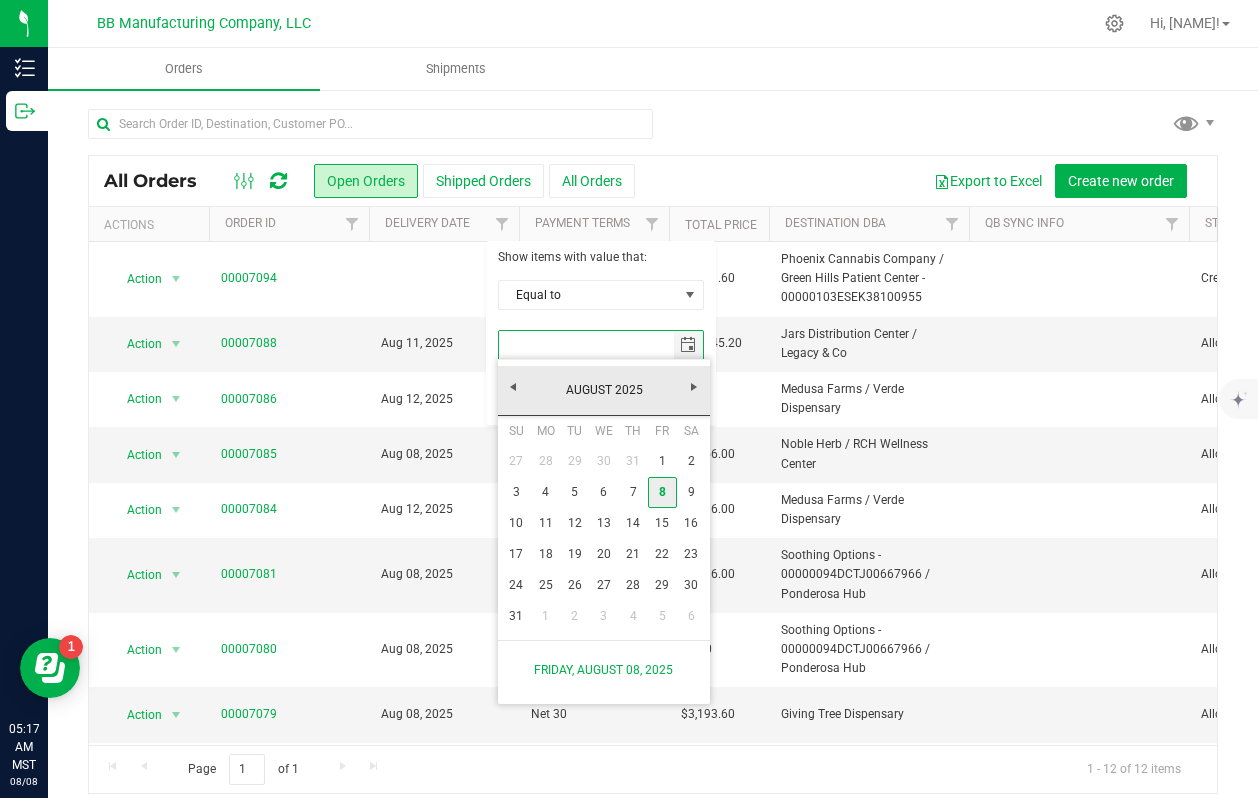 click on "8" at bounding box center [662, 492] 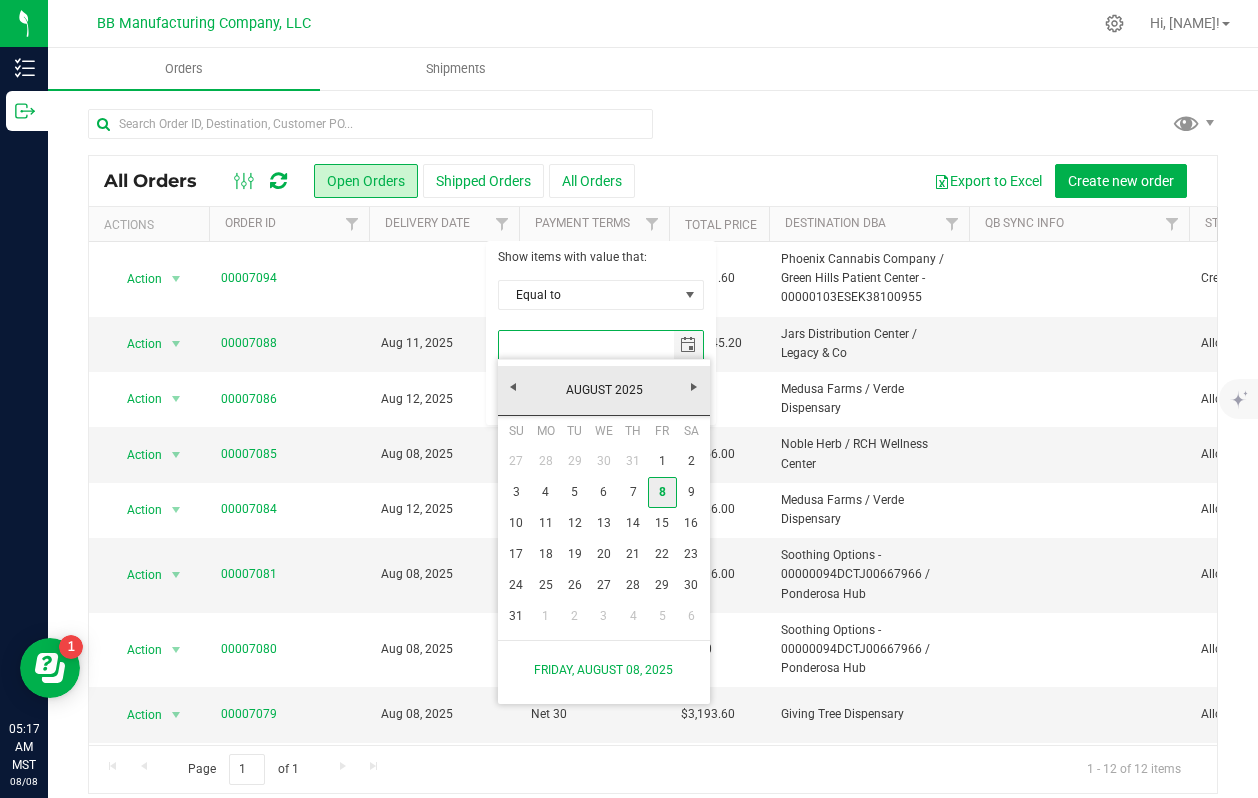 type on "8/8/2025" 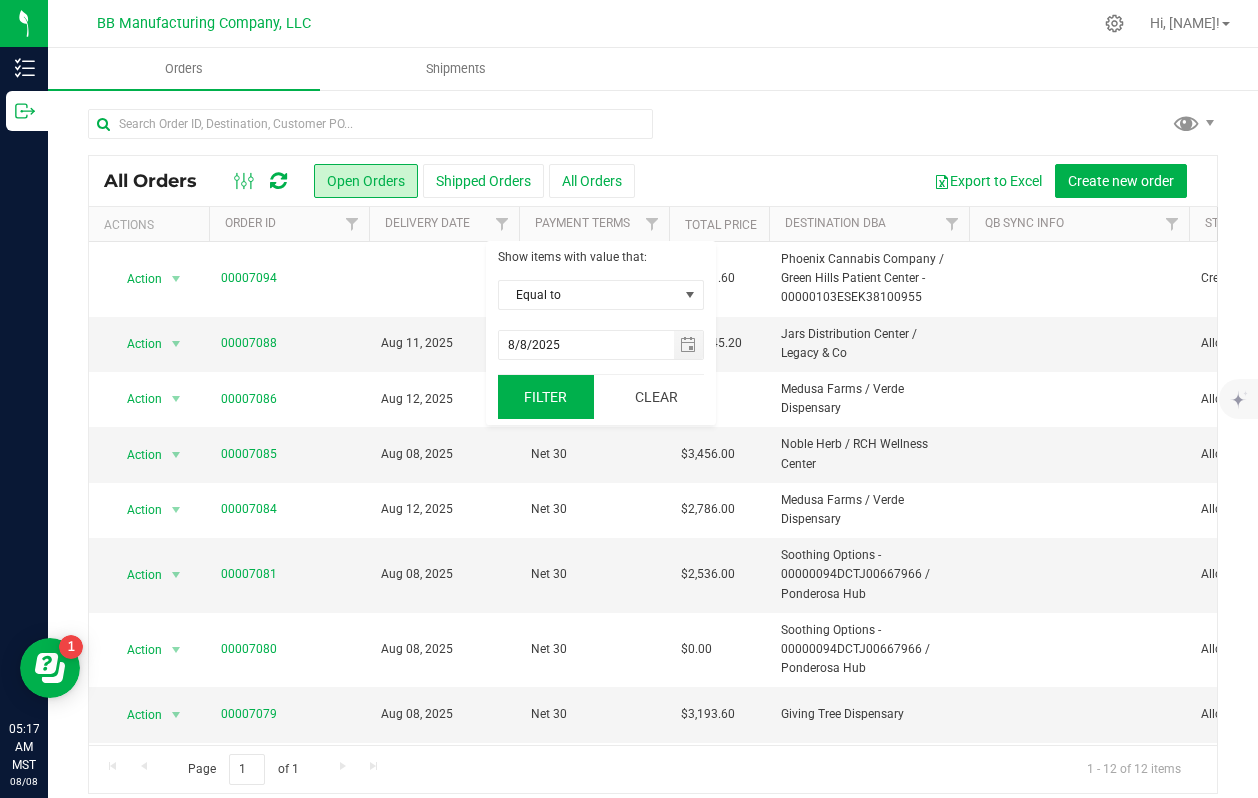click on "Filter" at bounding box center [546, 397] 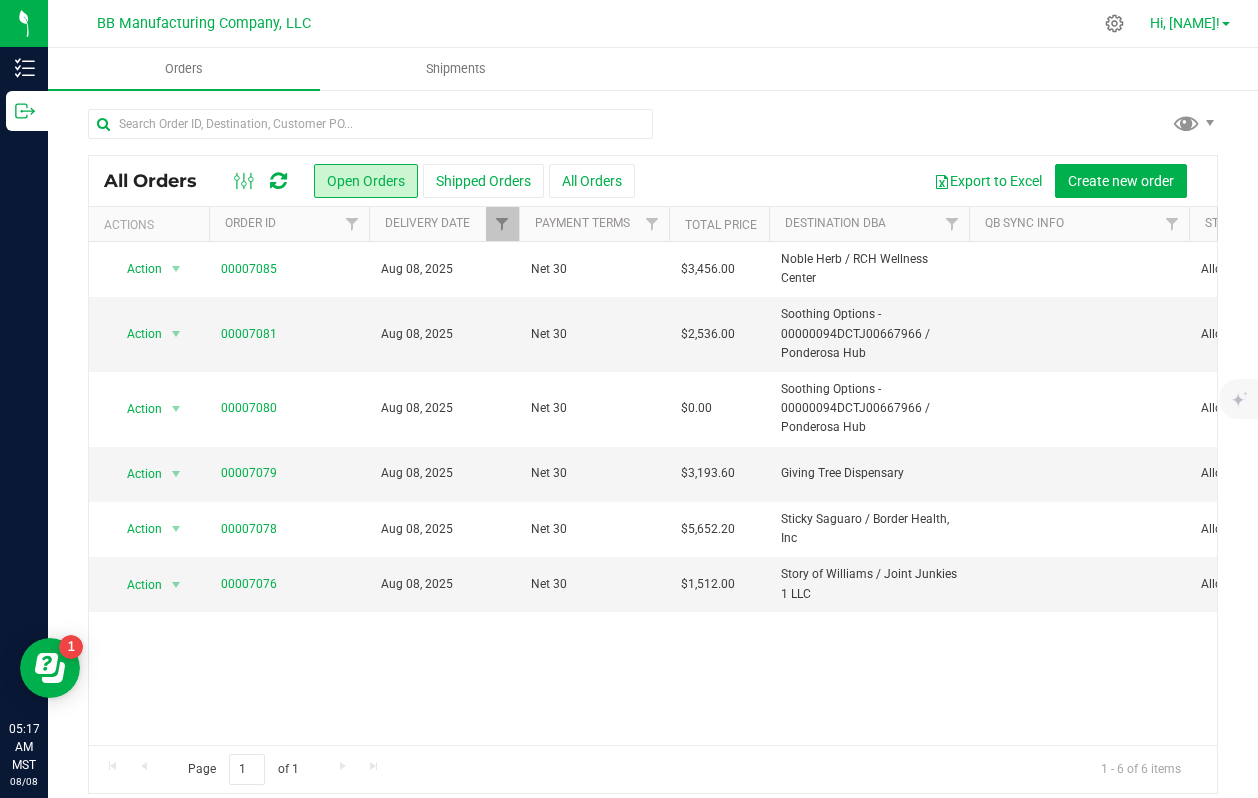 click on "Hi, [FIRST]!" at bounding box center (1185, 23) 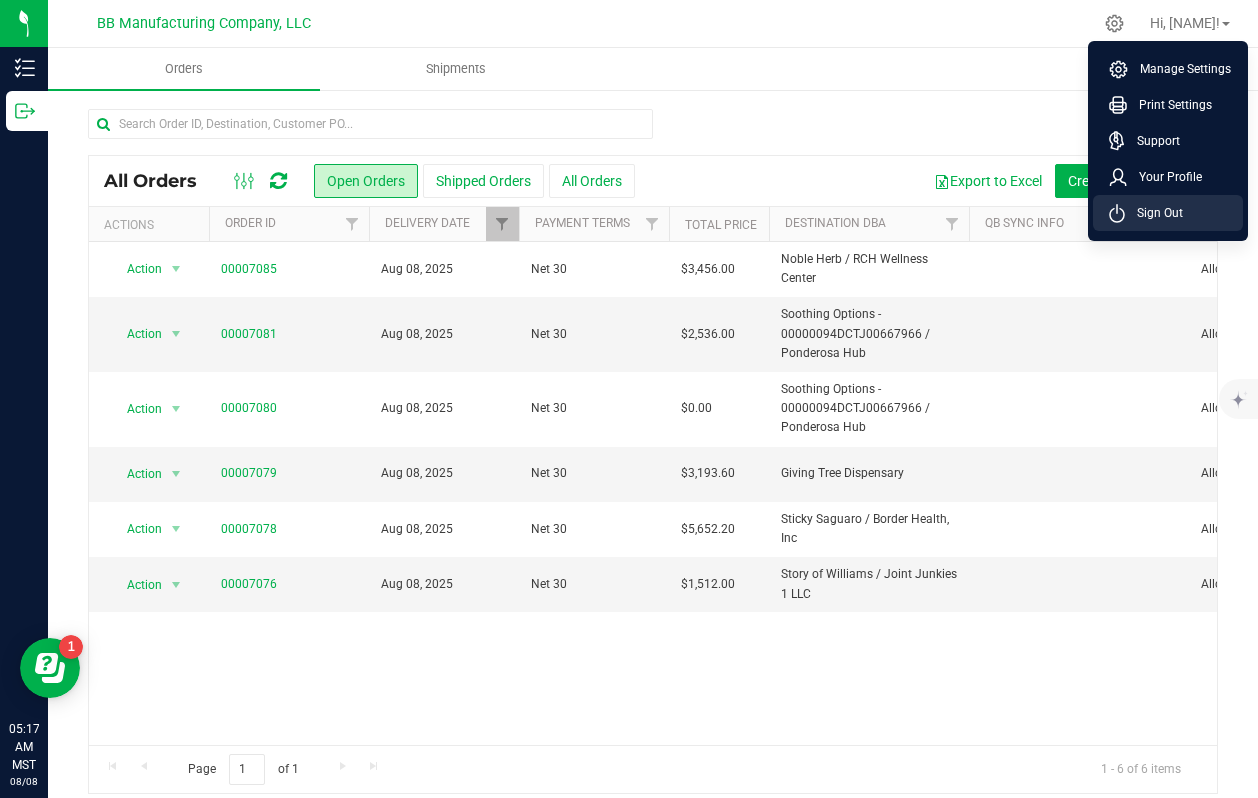 click on "Sign Out" at bounding box center [1154, 213] 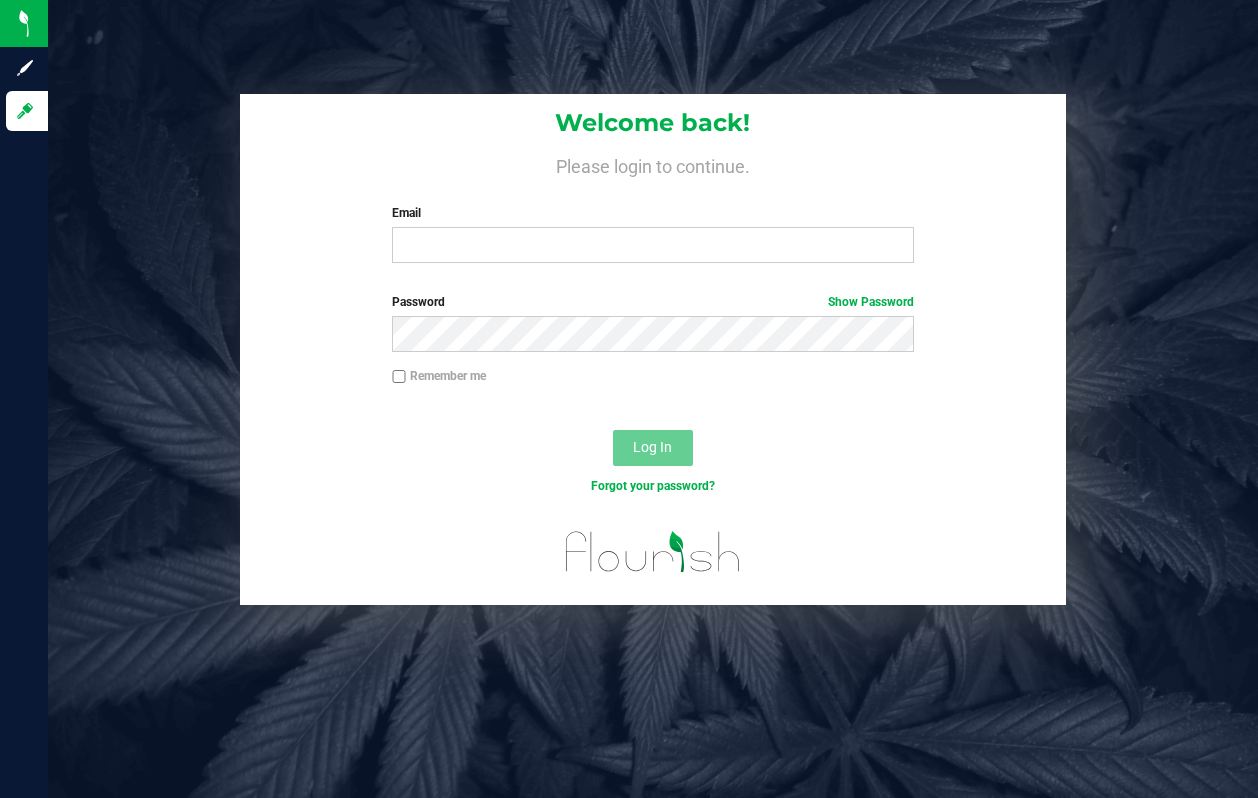 scroll, scrollTop: 0, scrollLeft: 0, axis: both 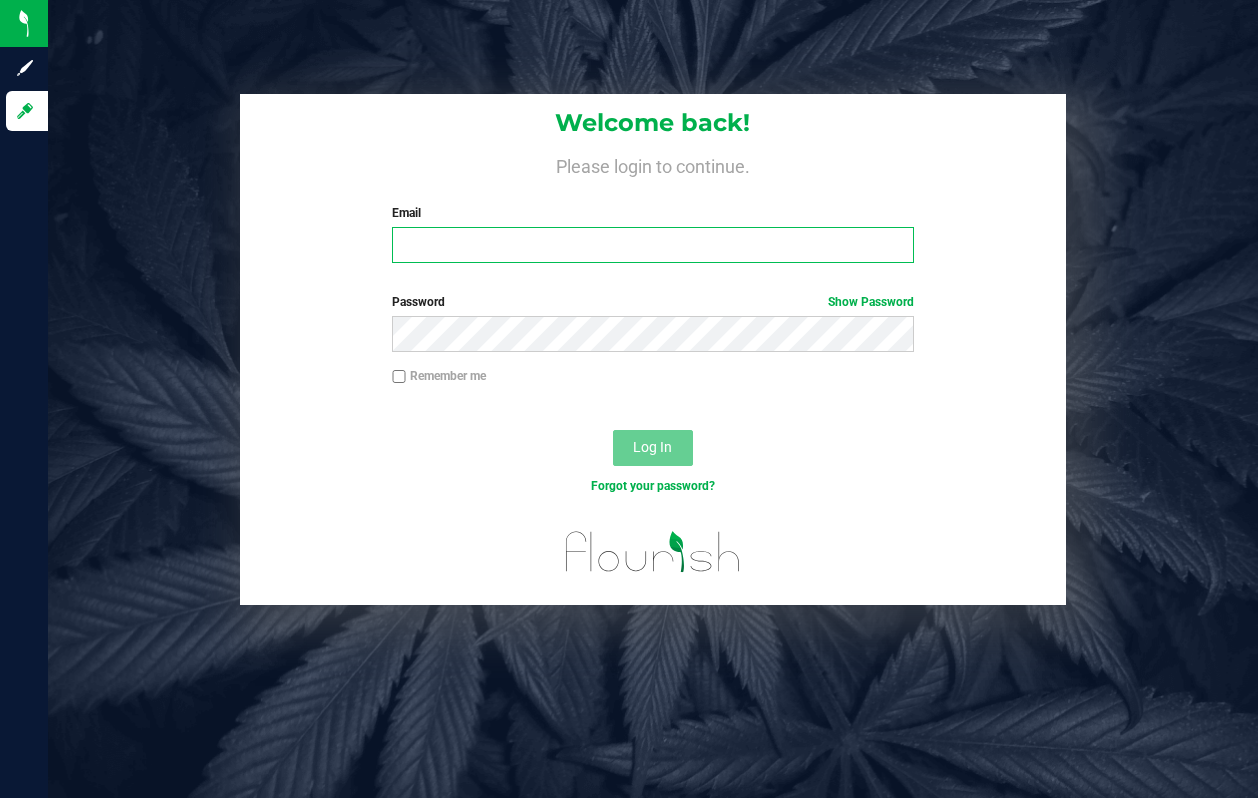 click on "Email" at bounding box center [652, 245] 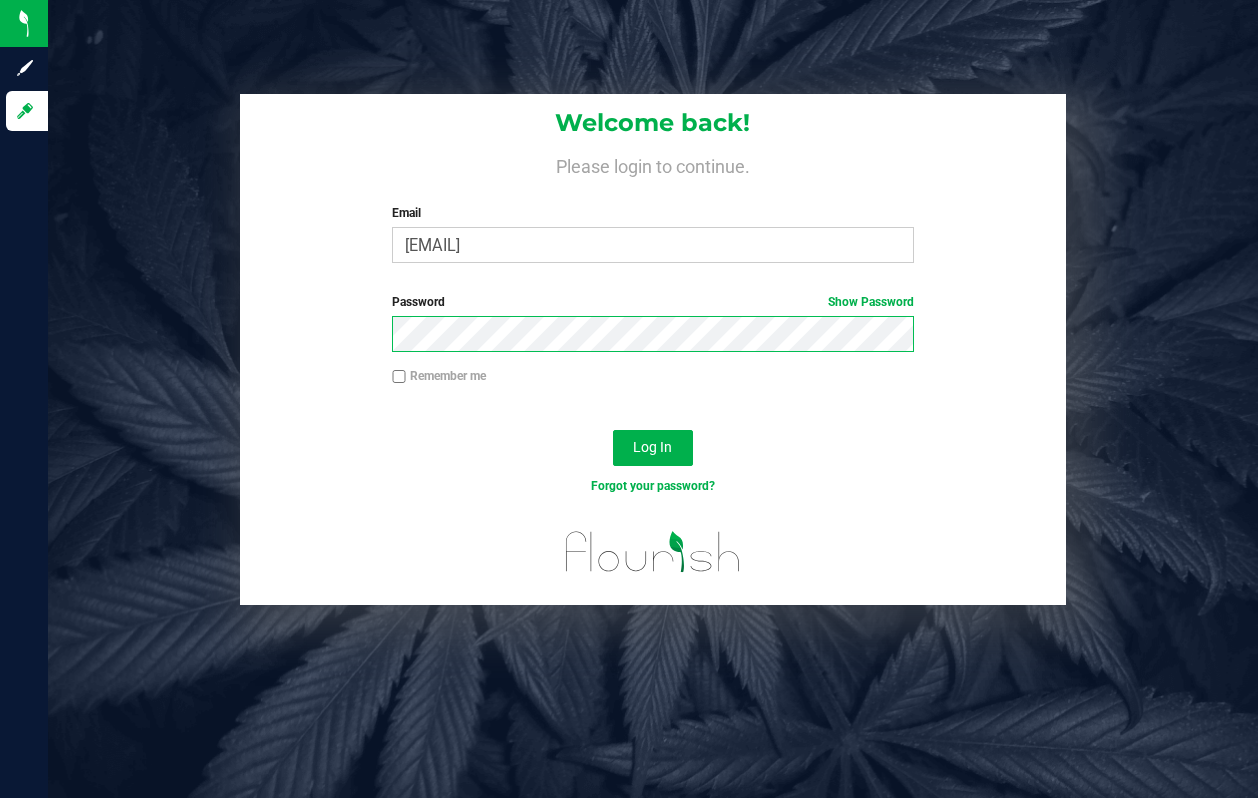 click on "Log In" at bounding box center (653, 448) 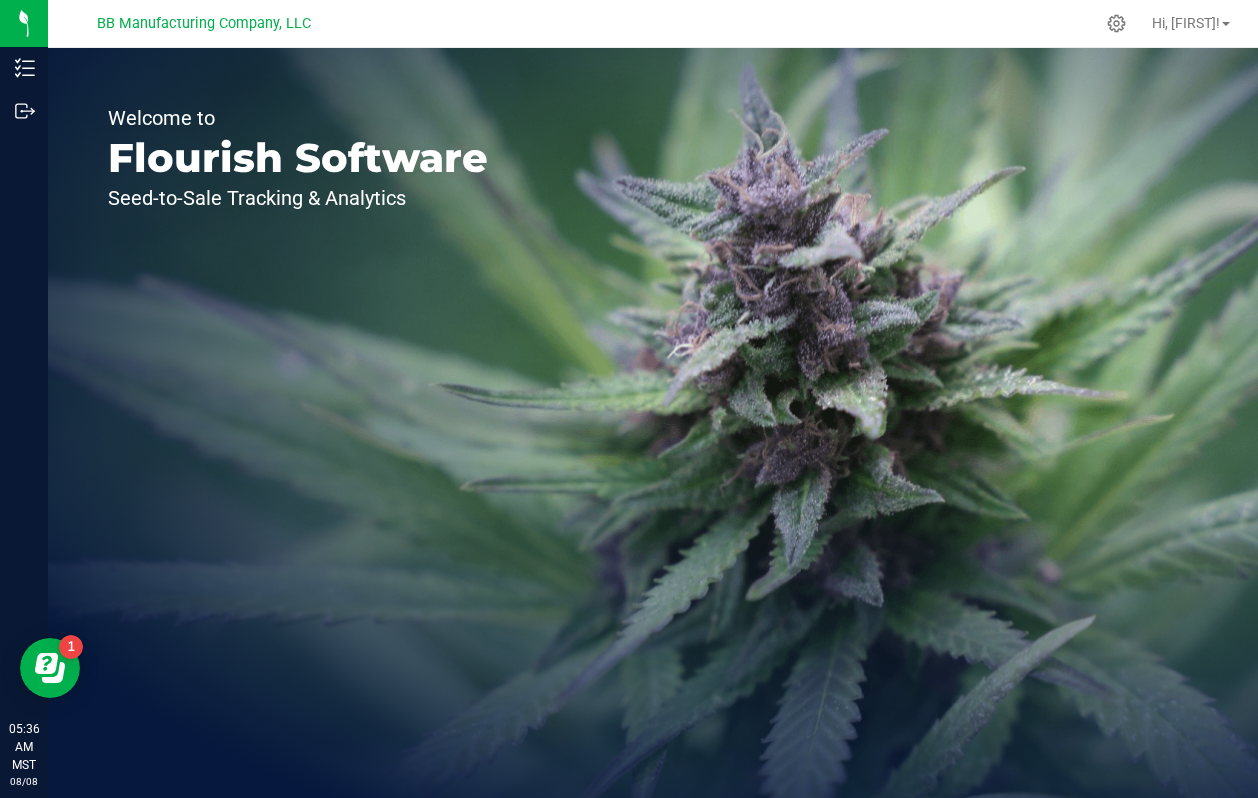 scroll, scrollTop: 0, scrollLeft: 0, axis: both 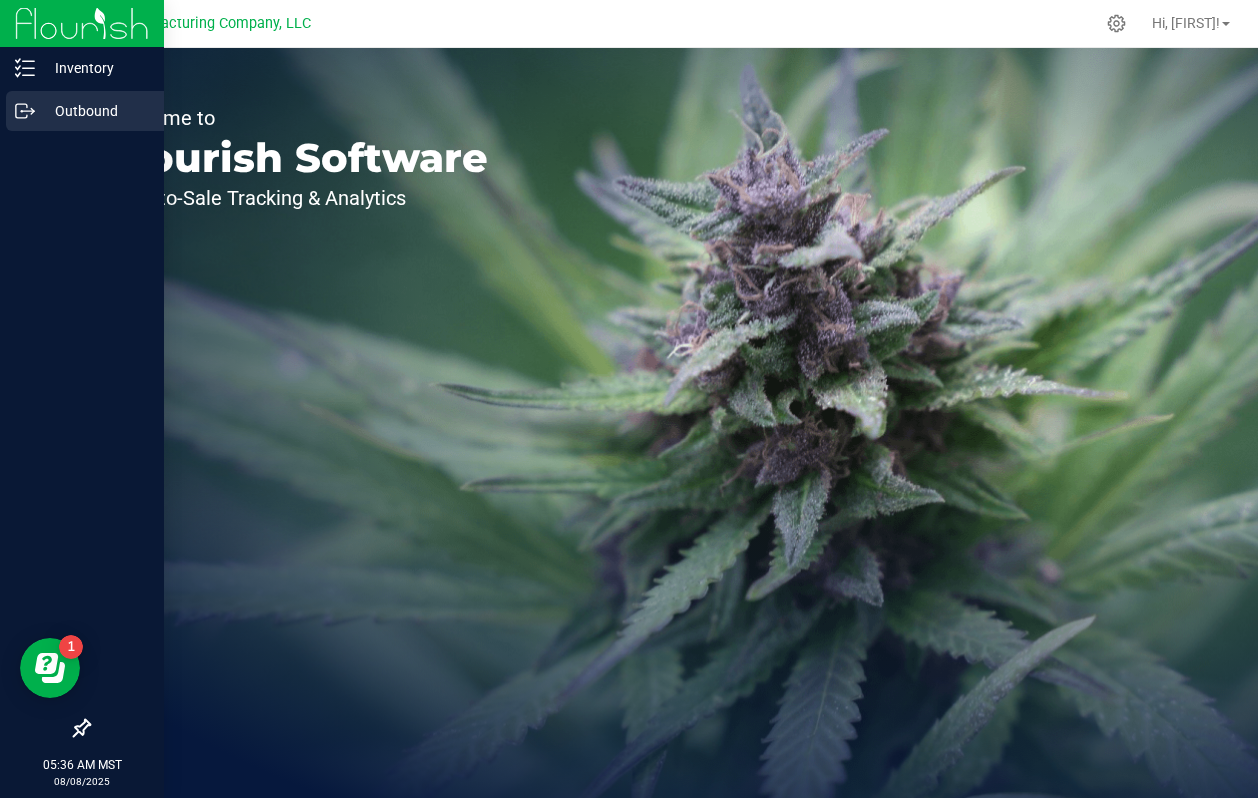 click on "Outbound" at bounding box center (95, 111) 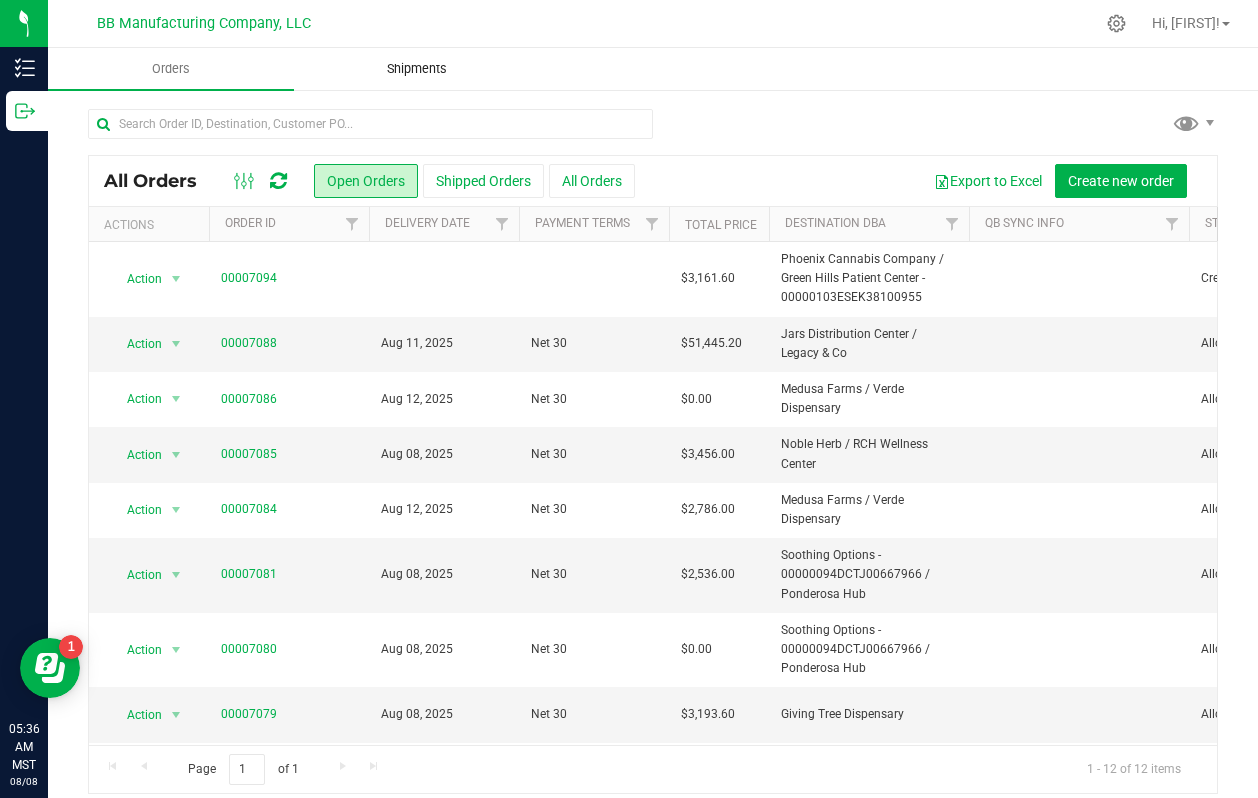 click on "Shipments" at bounding box center [417, 69] 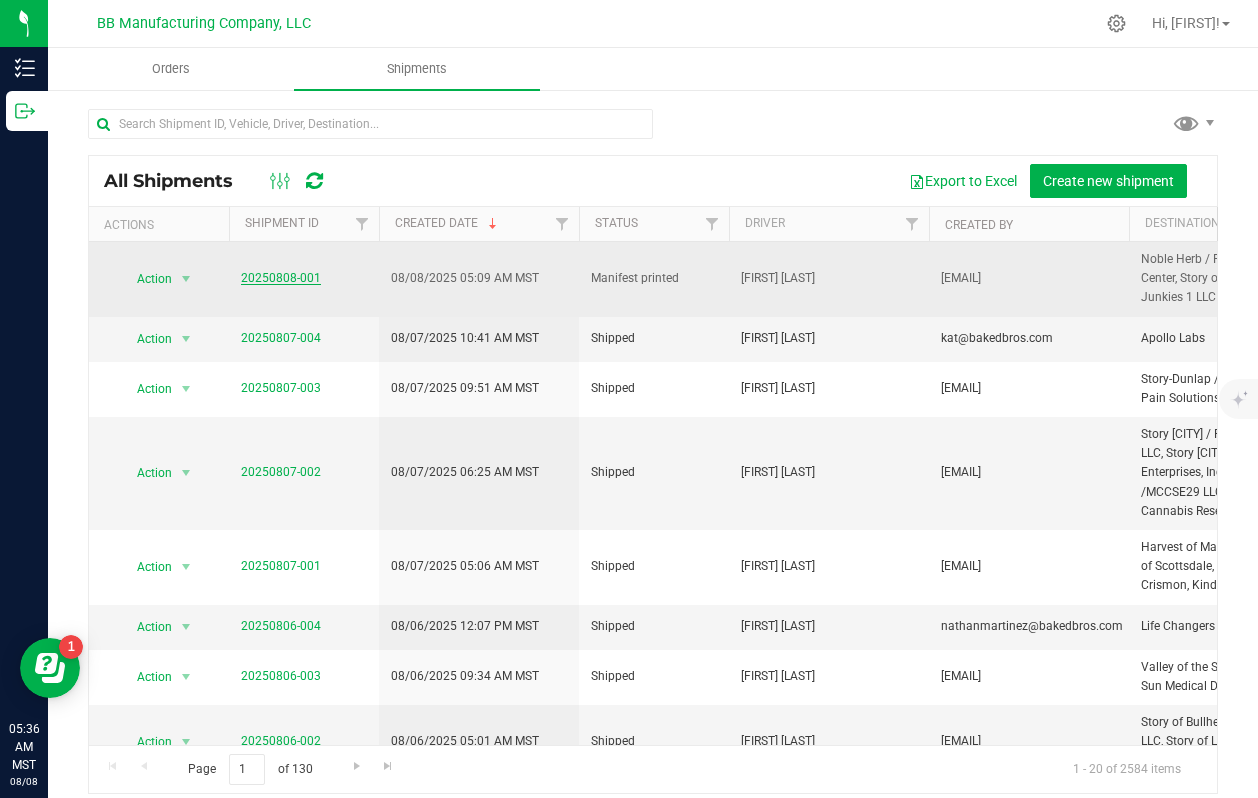 click on "20250808-001" at bounding box center (281, 278) 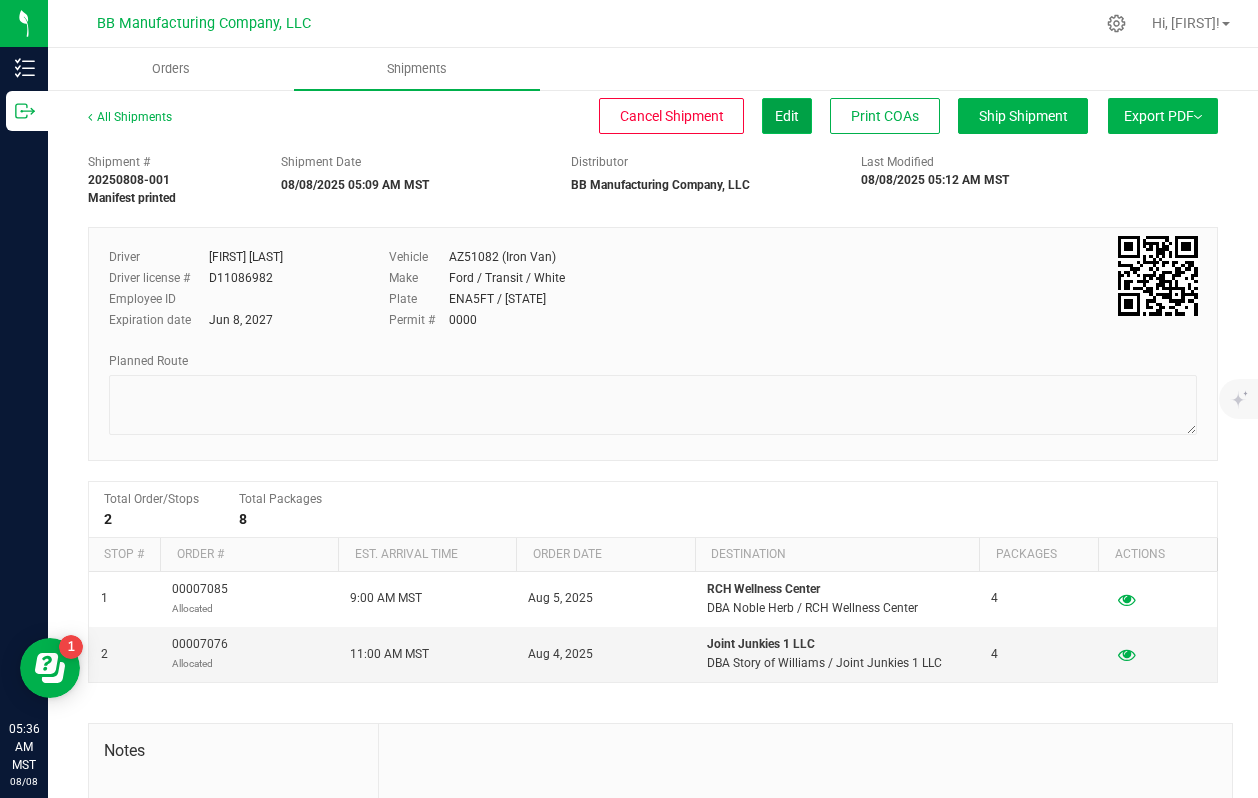 click on "Edit" at bounding box center [787, 116] 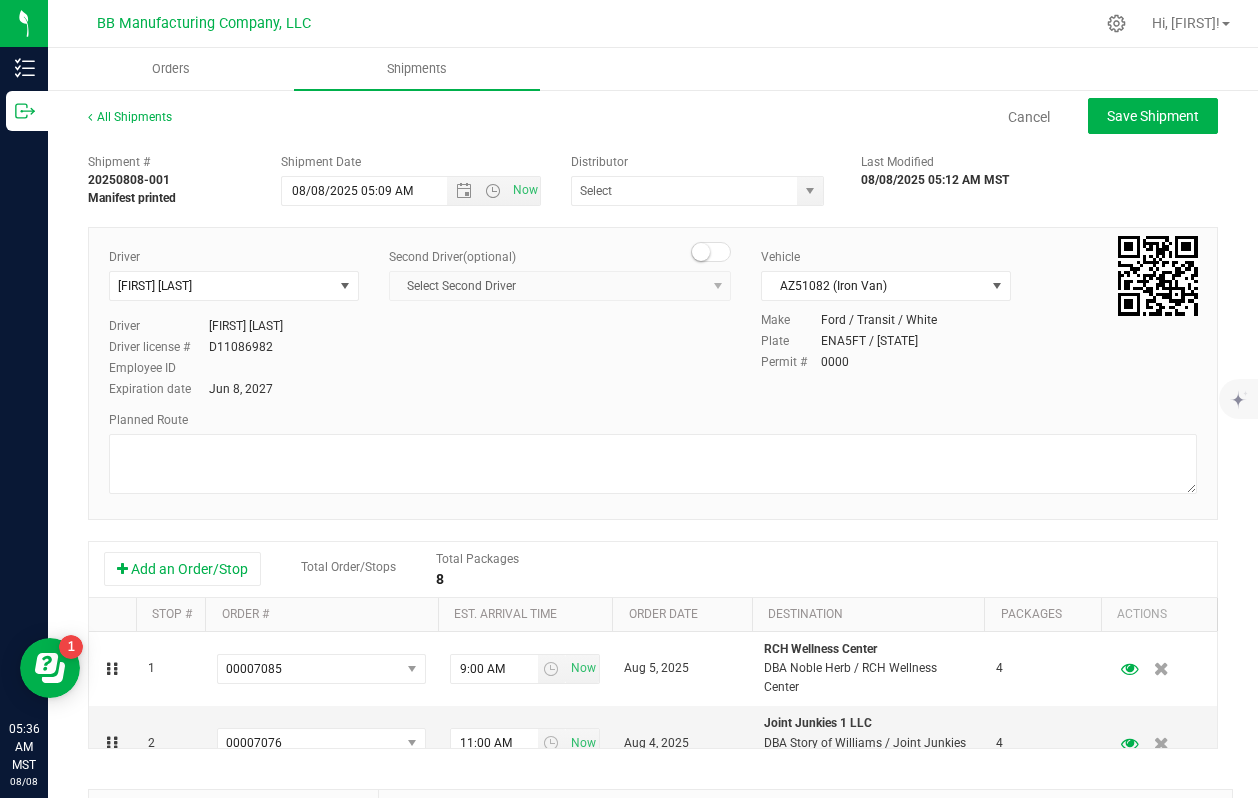 type on "BB Manufacturing Company, LLC" 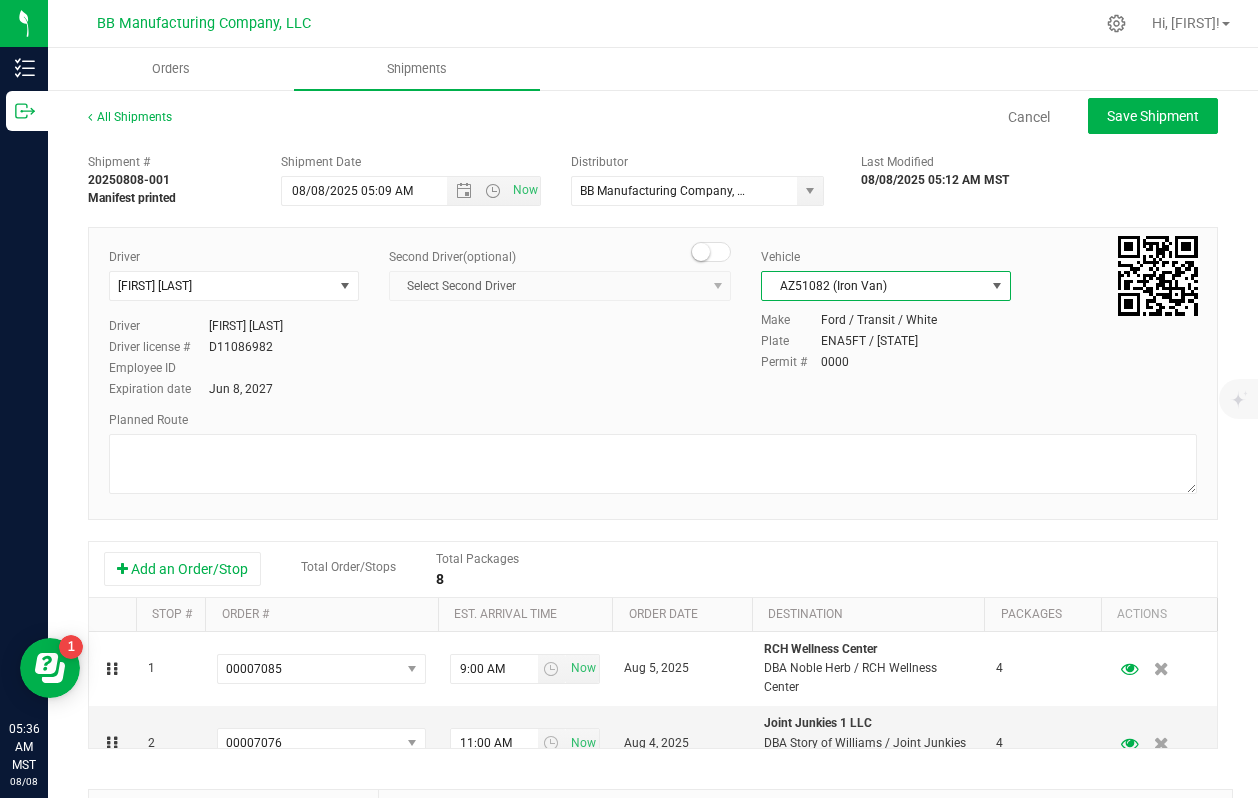 click at bounding box center (997, 286) 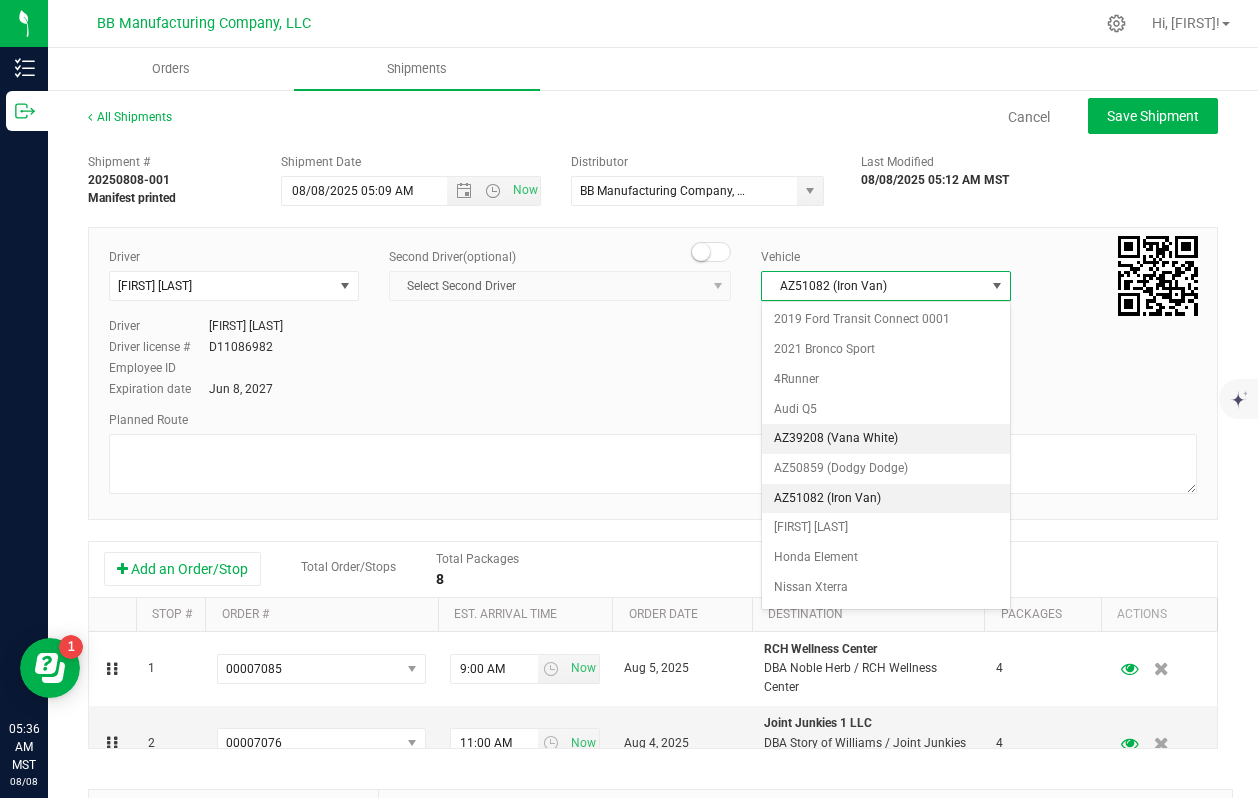 click on "AZ39208 (Vana White)" at bounding box center (886, 439) 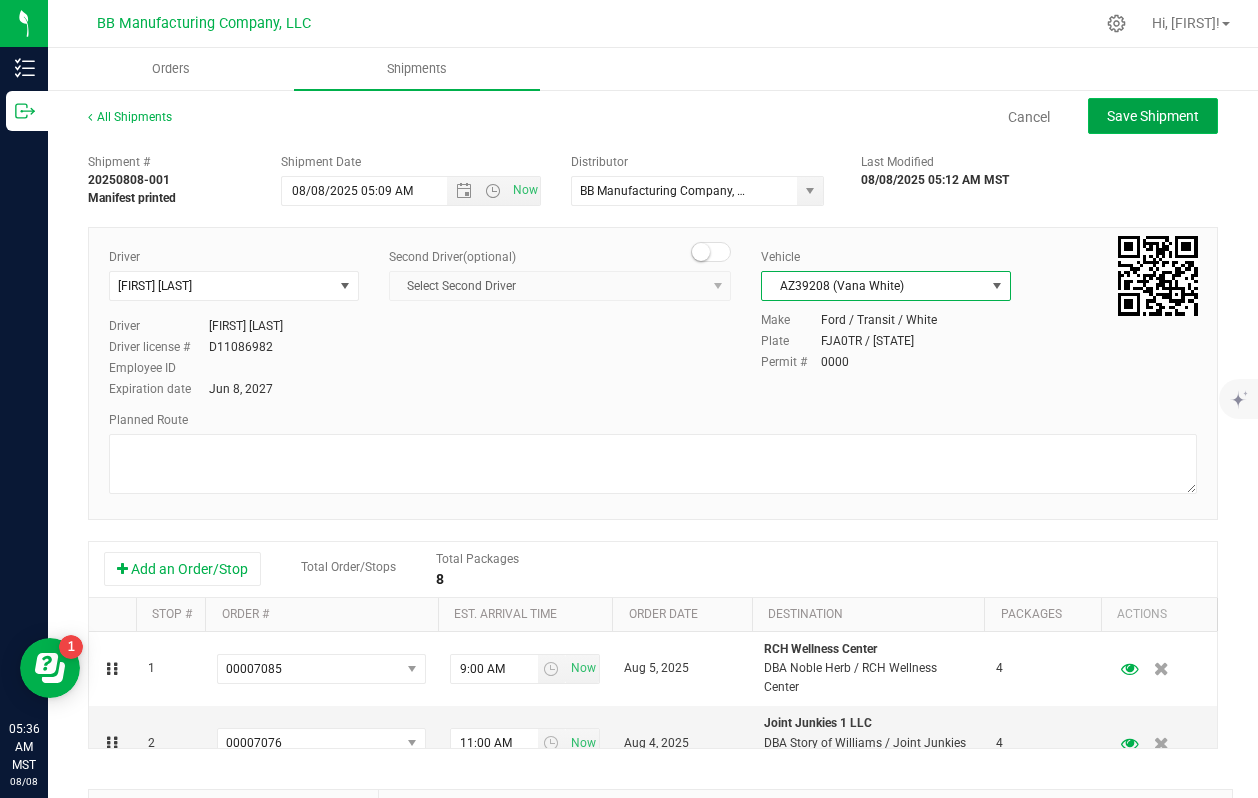 click on "Save Shipment" 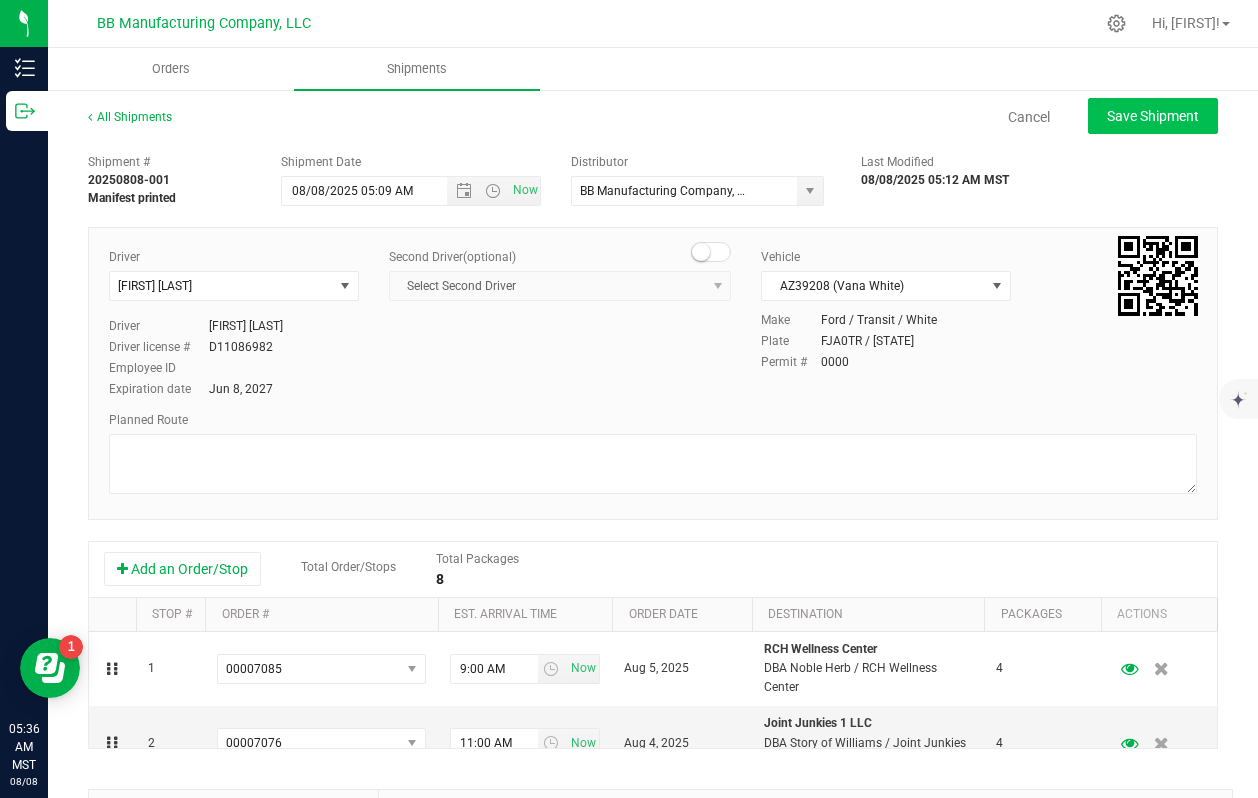 type on "08/08/2025 12:09 PM" 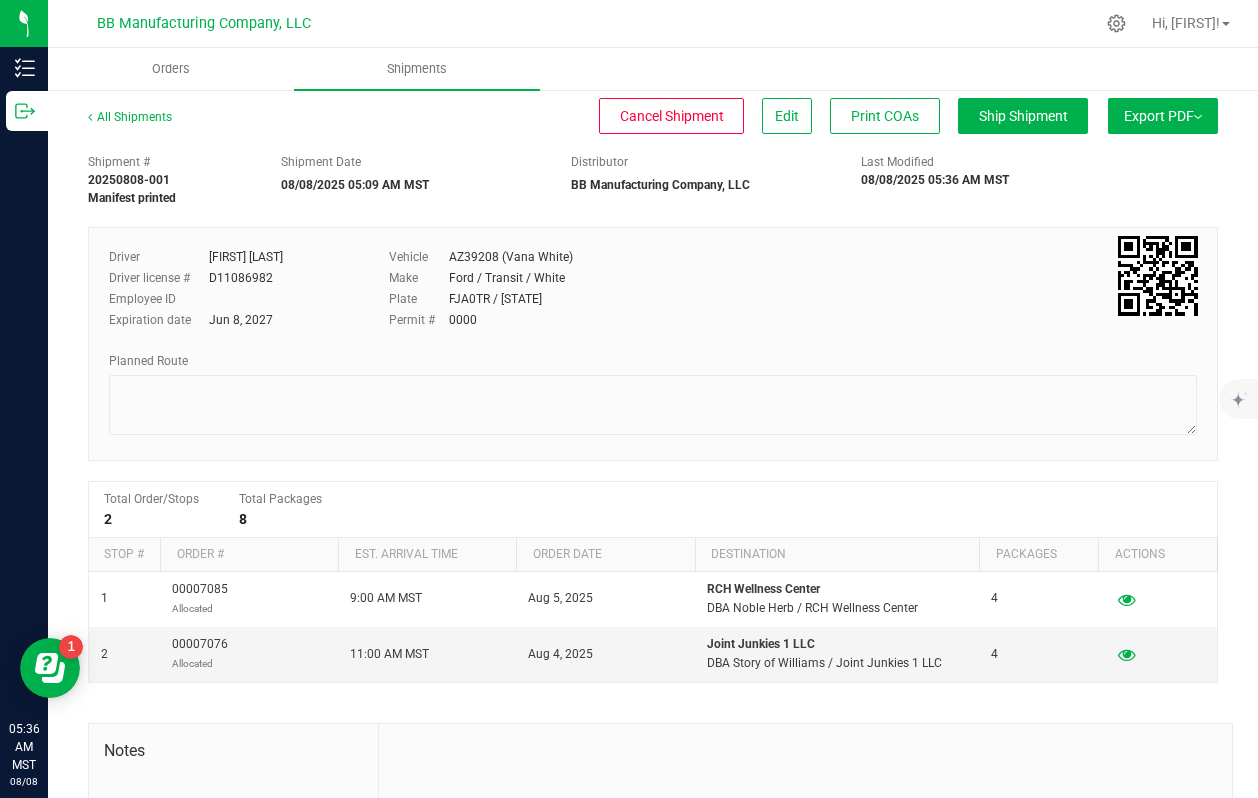 click on "Export PDF" at bounding box center [1163, 116] 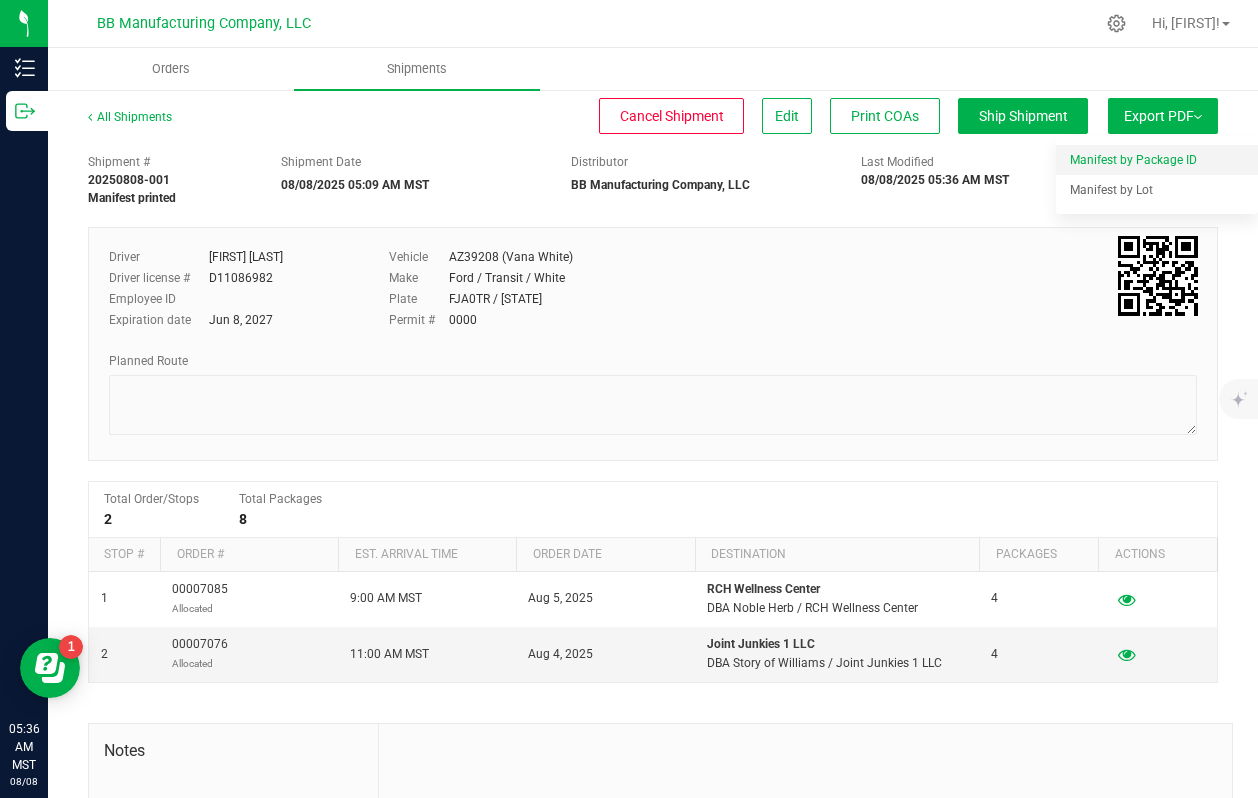 click on "Manifest by Package ID" at bounding box center (1157, 160) 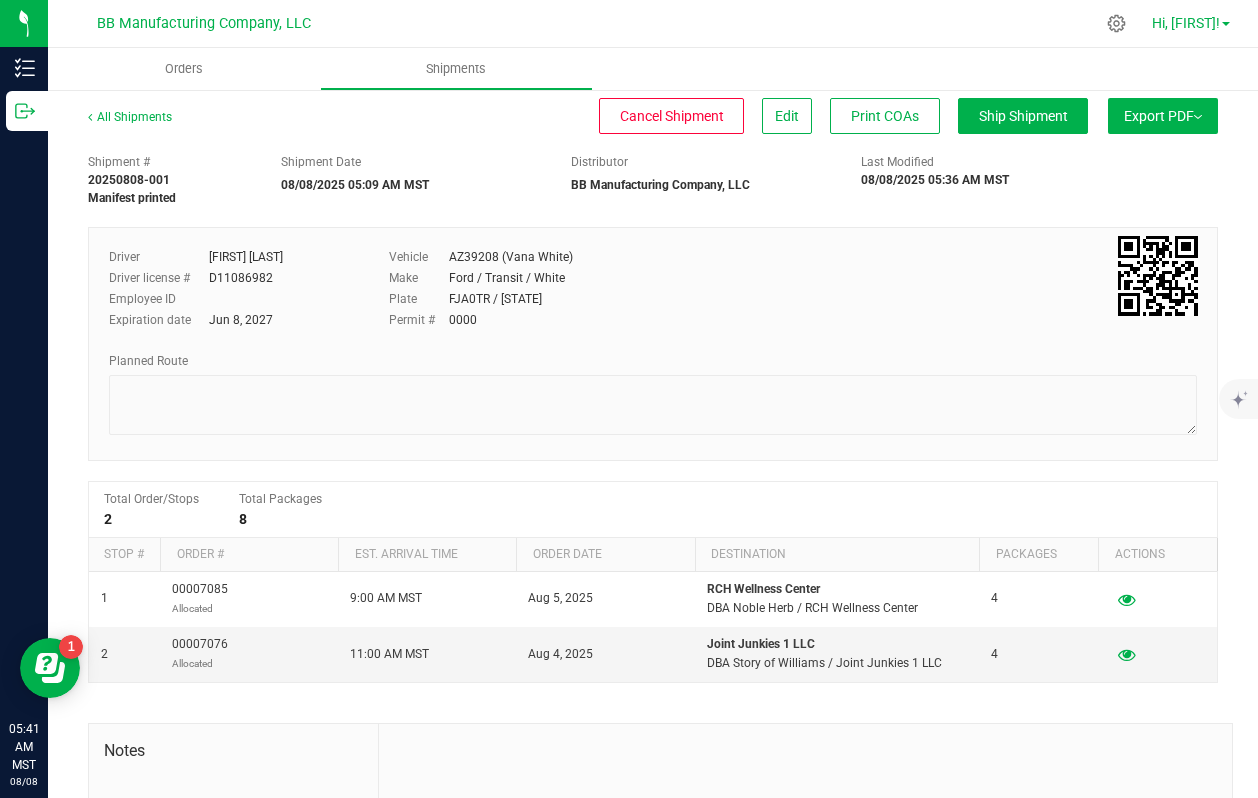 click on "Hi, [FIRST]!" at bounding box center [1186, 23] 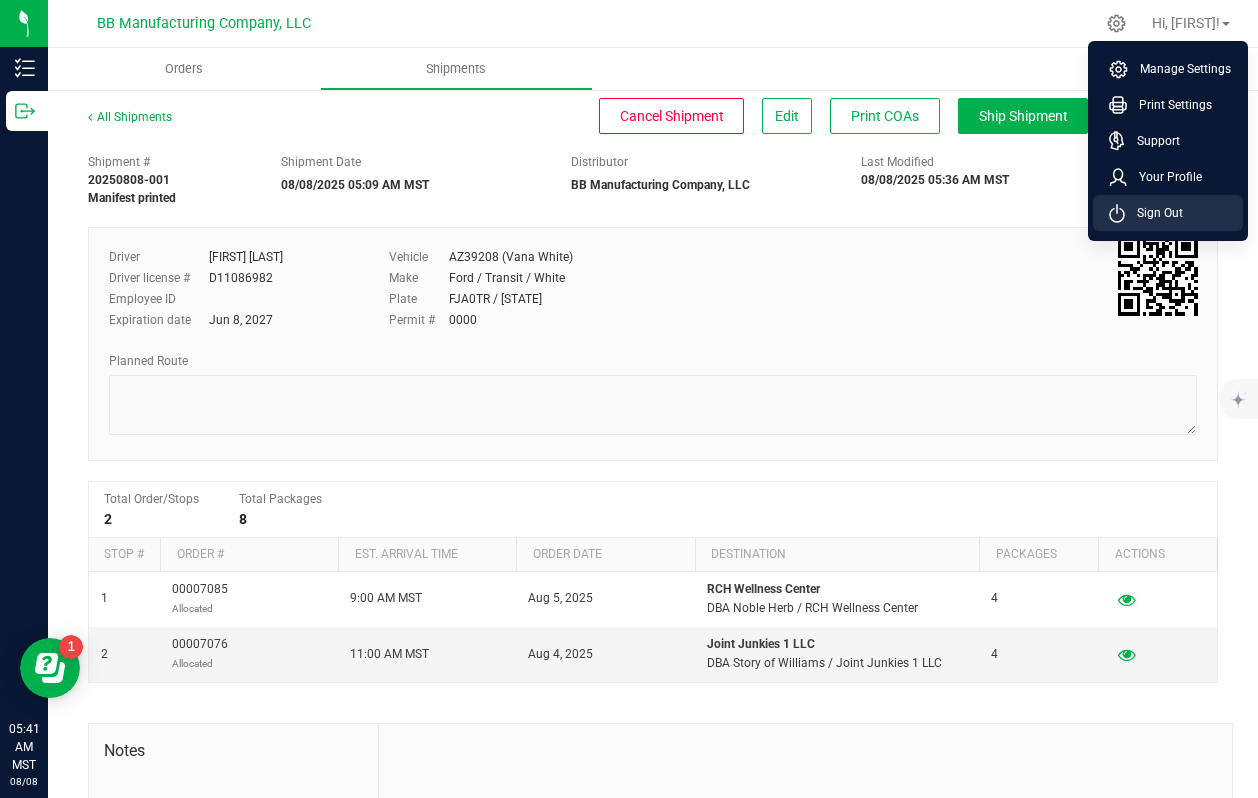 click on "Sign Out" at bounding box center (1154, 213) 